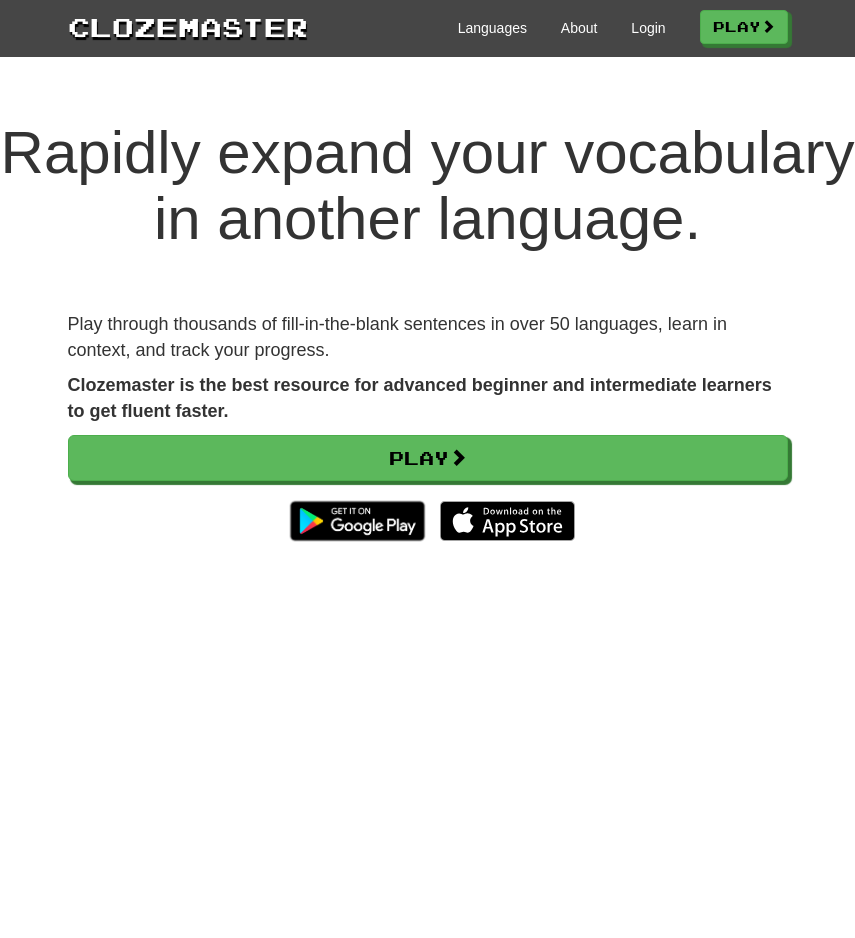 scroll, scrollTop: 0, scrollLeft: 0, axis: both 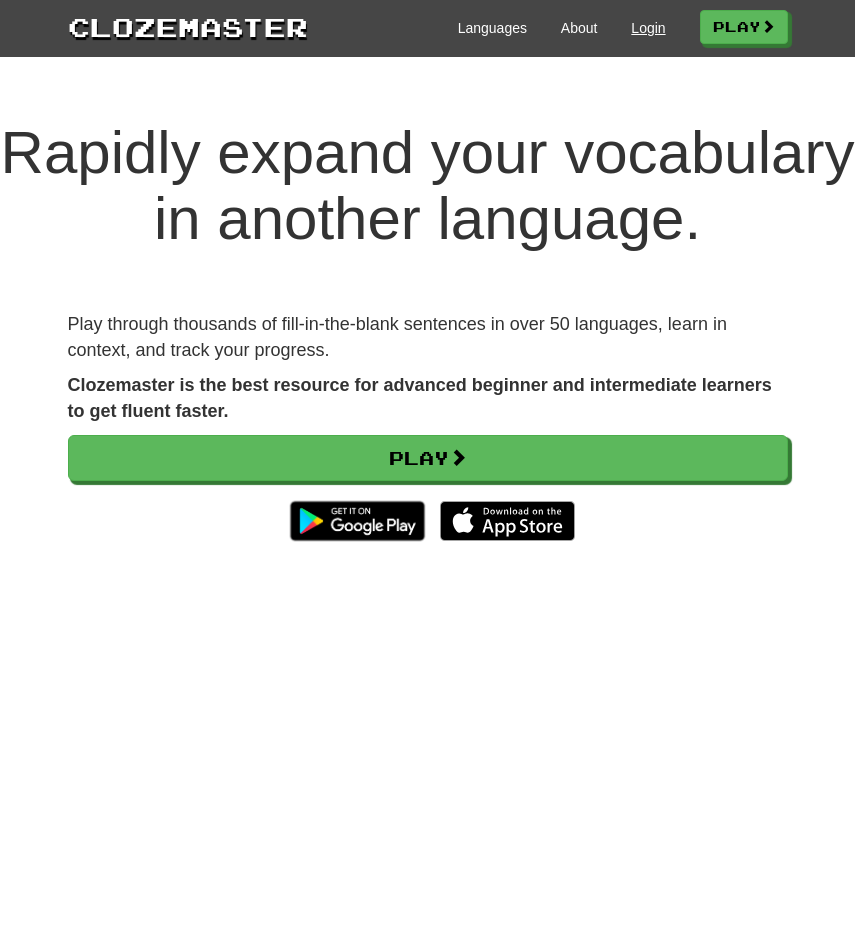 click on "Login" at bounding box center (648, 28) 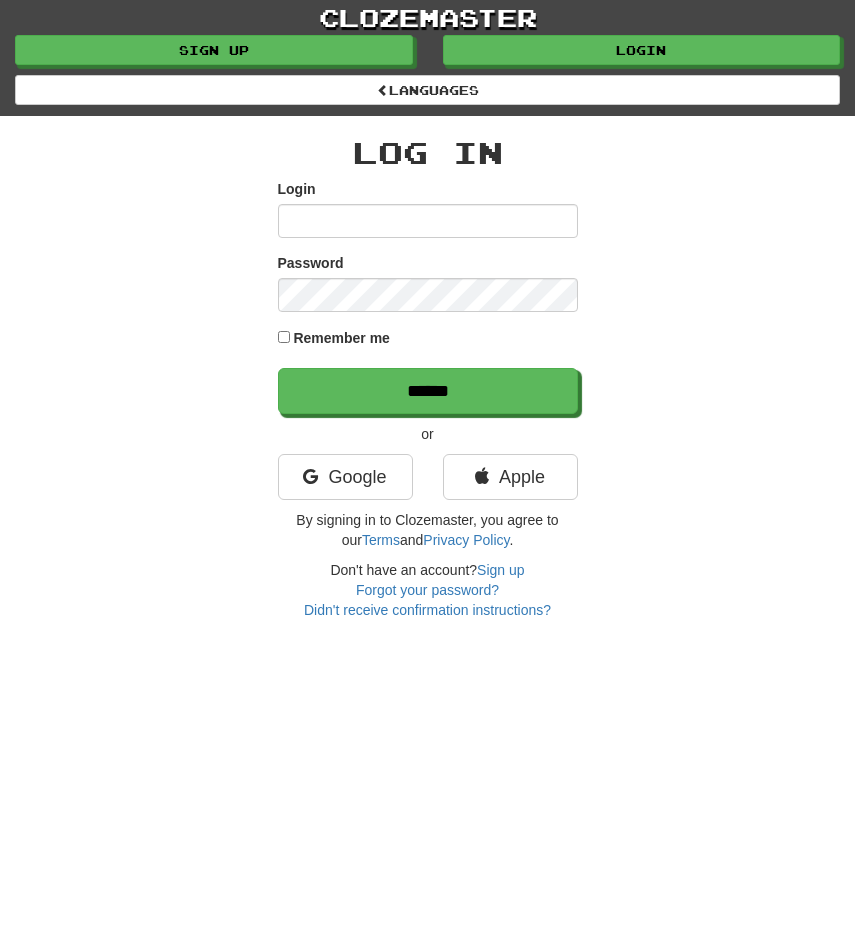 scroll, scrollTop: 0, scrollLeft: 0, axis: both 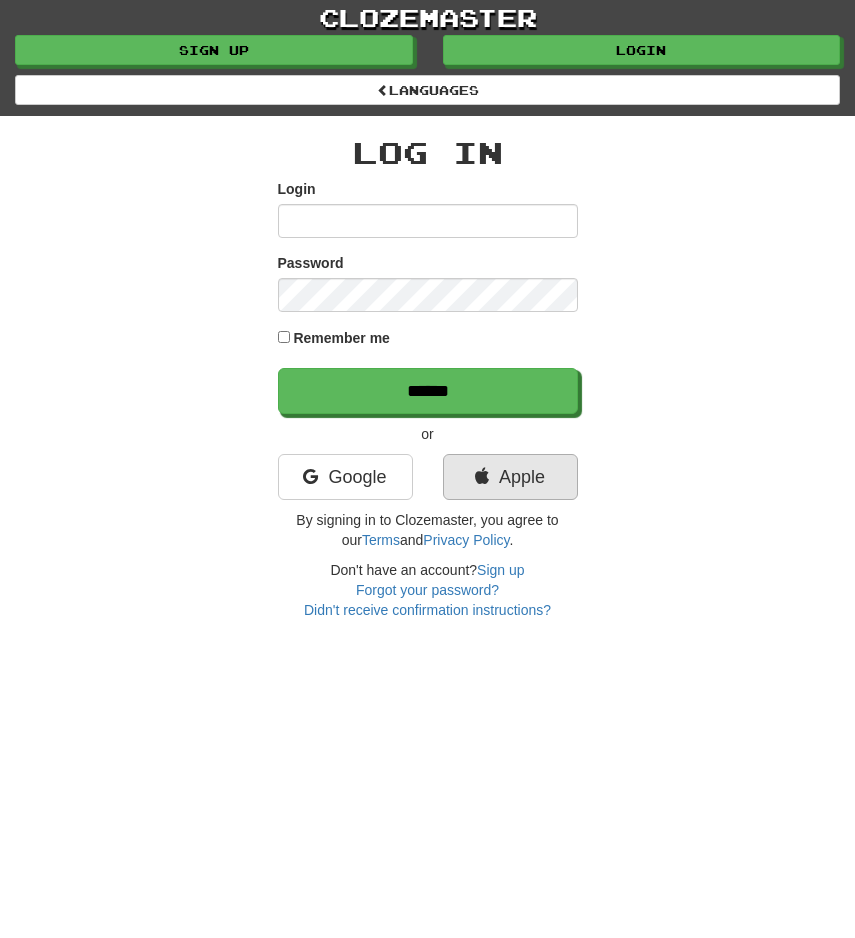 click on "Apple" at bounding box center (510, 477) 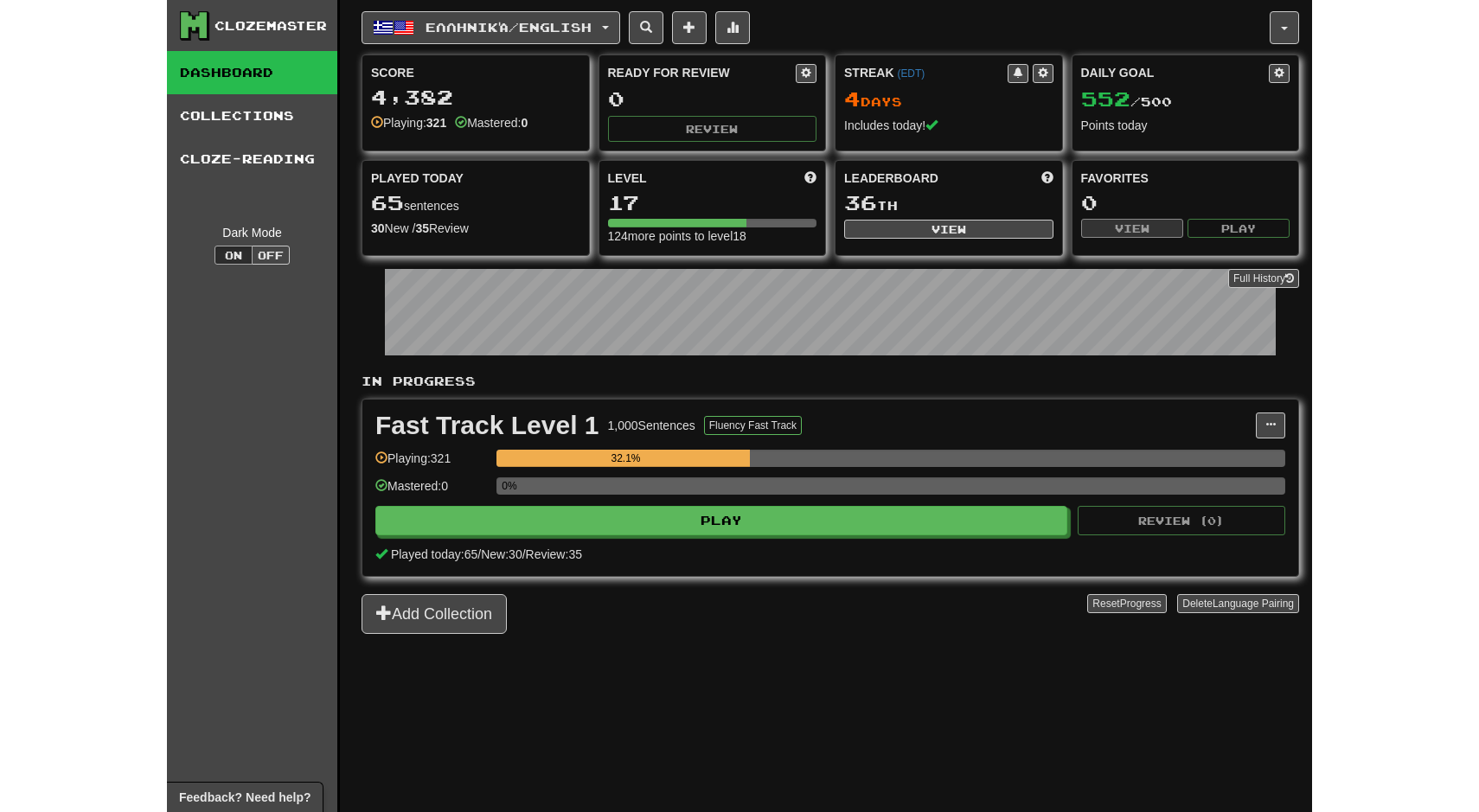 scroll, scrollTop: 0, scrollLeft: 0, axis: both 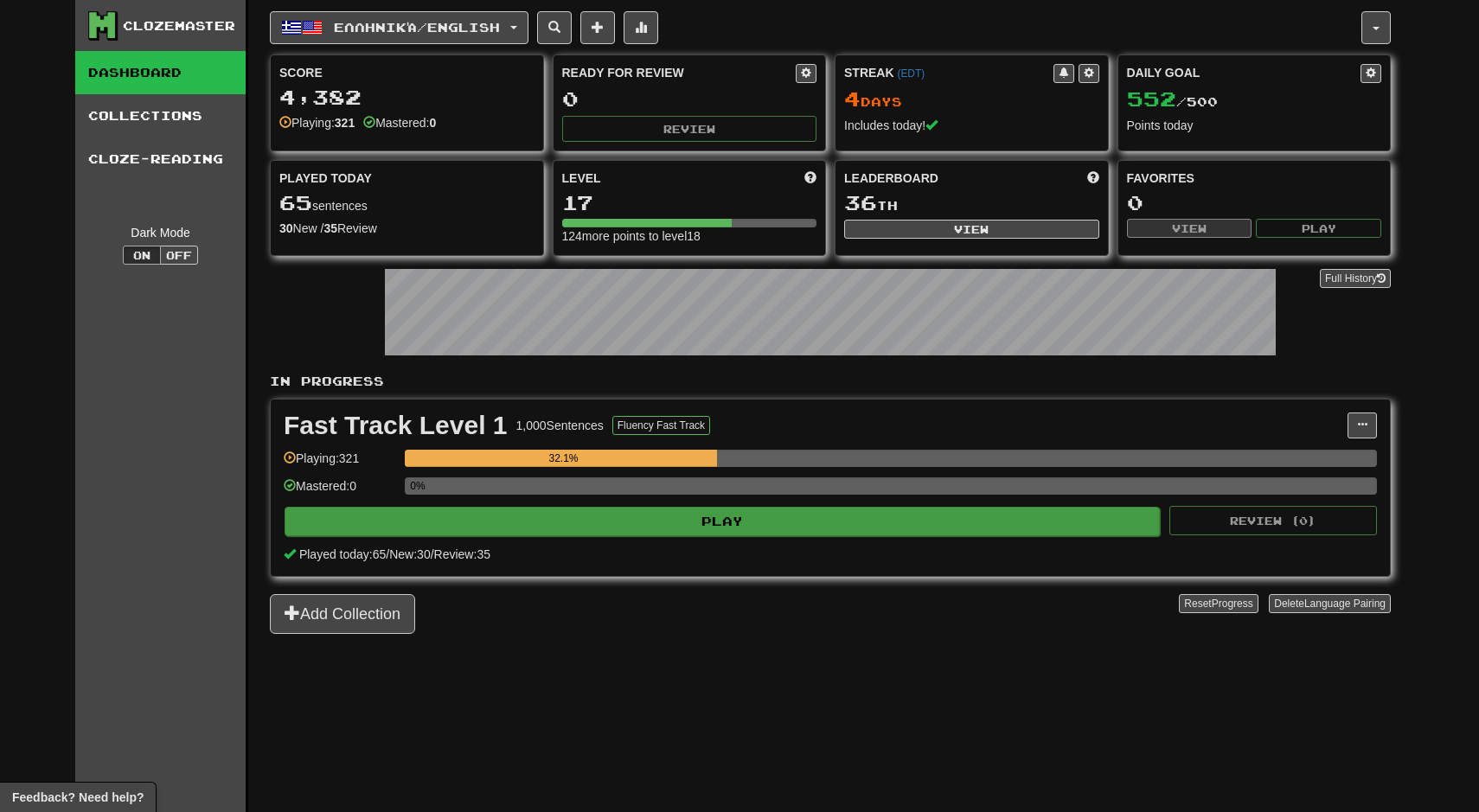 click on "Play" at bounding box center [722, 521] 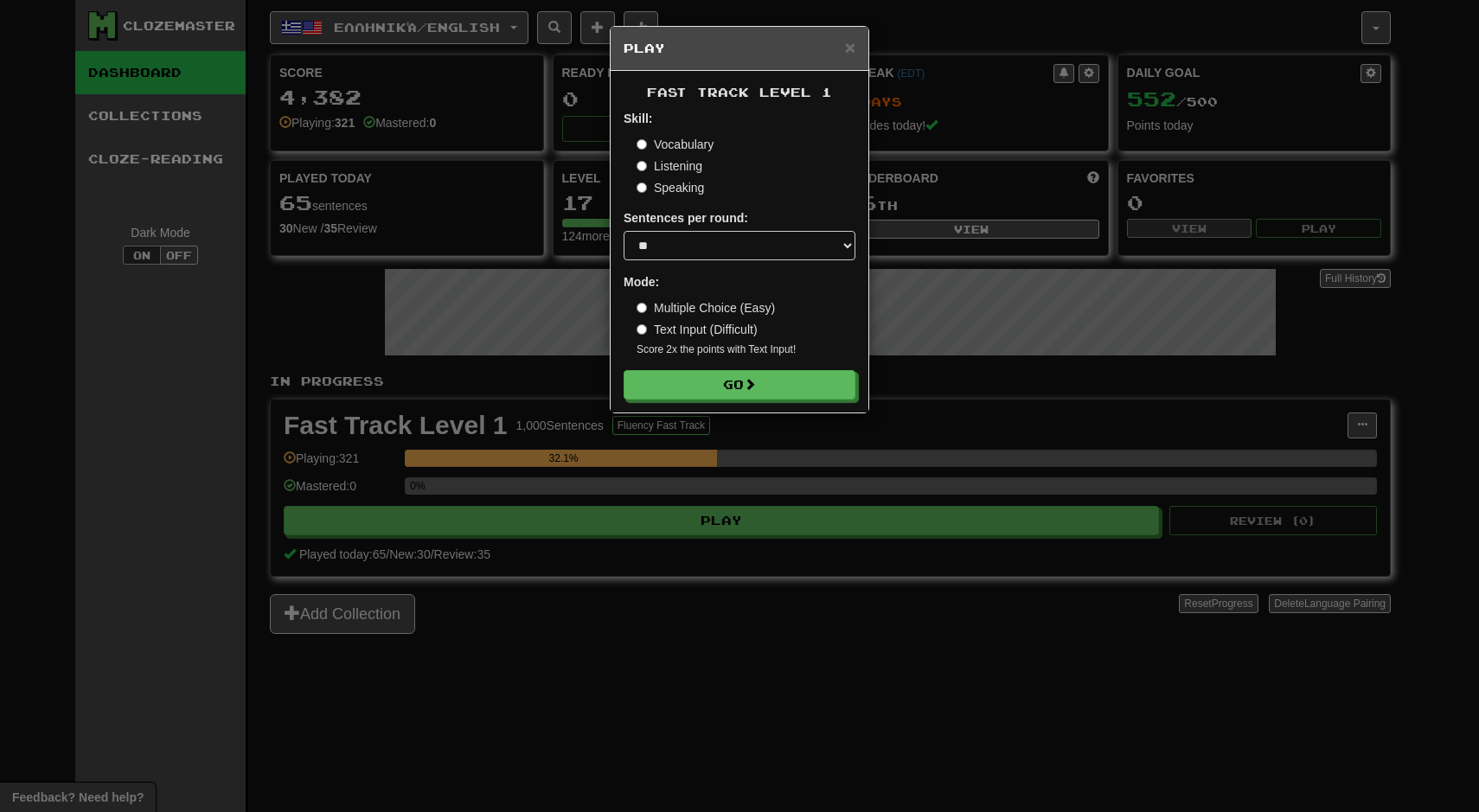 click on "× Play" at bounding box center [740, 48] 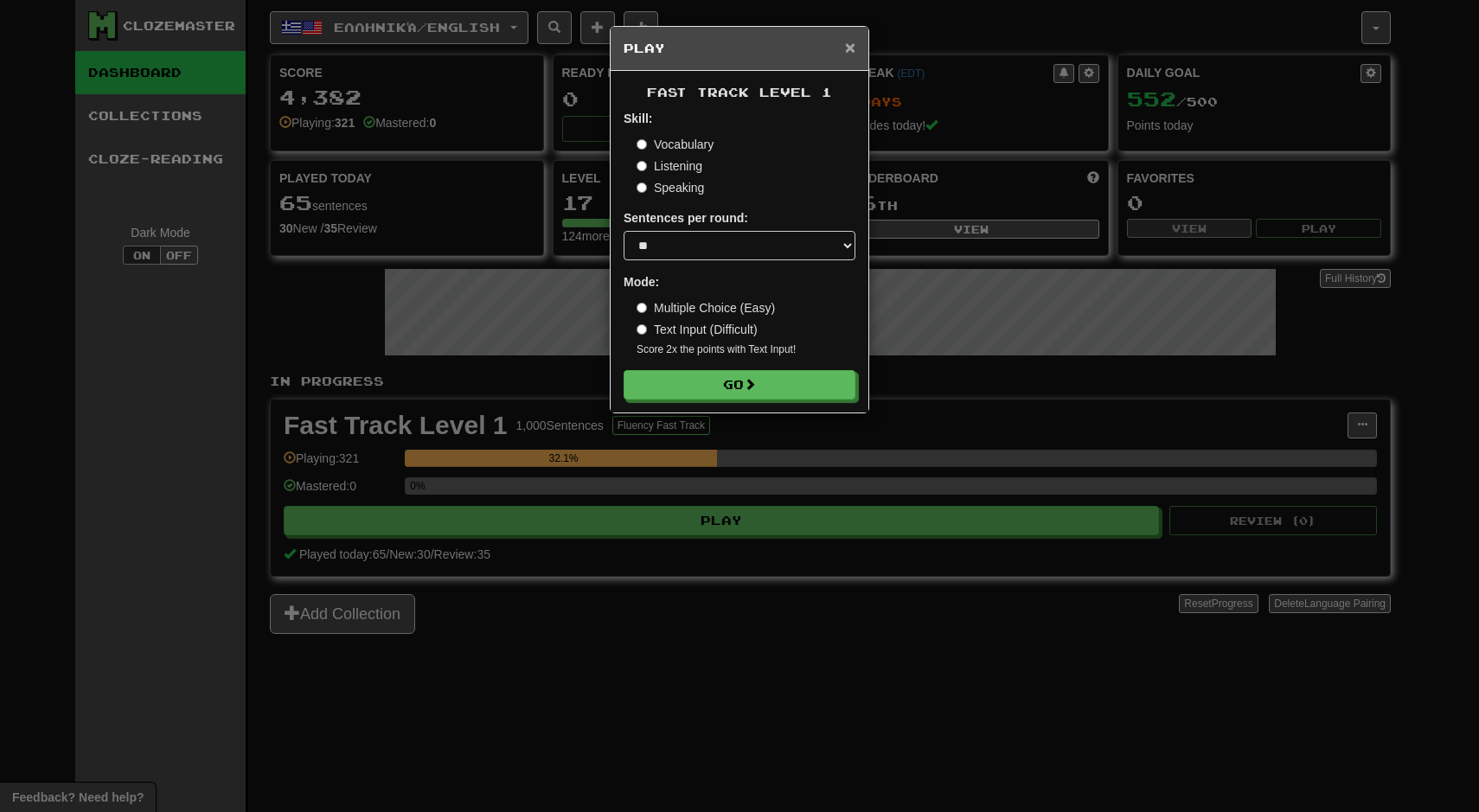 click on "×" at bounding box center (850, 47) 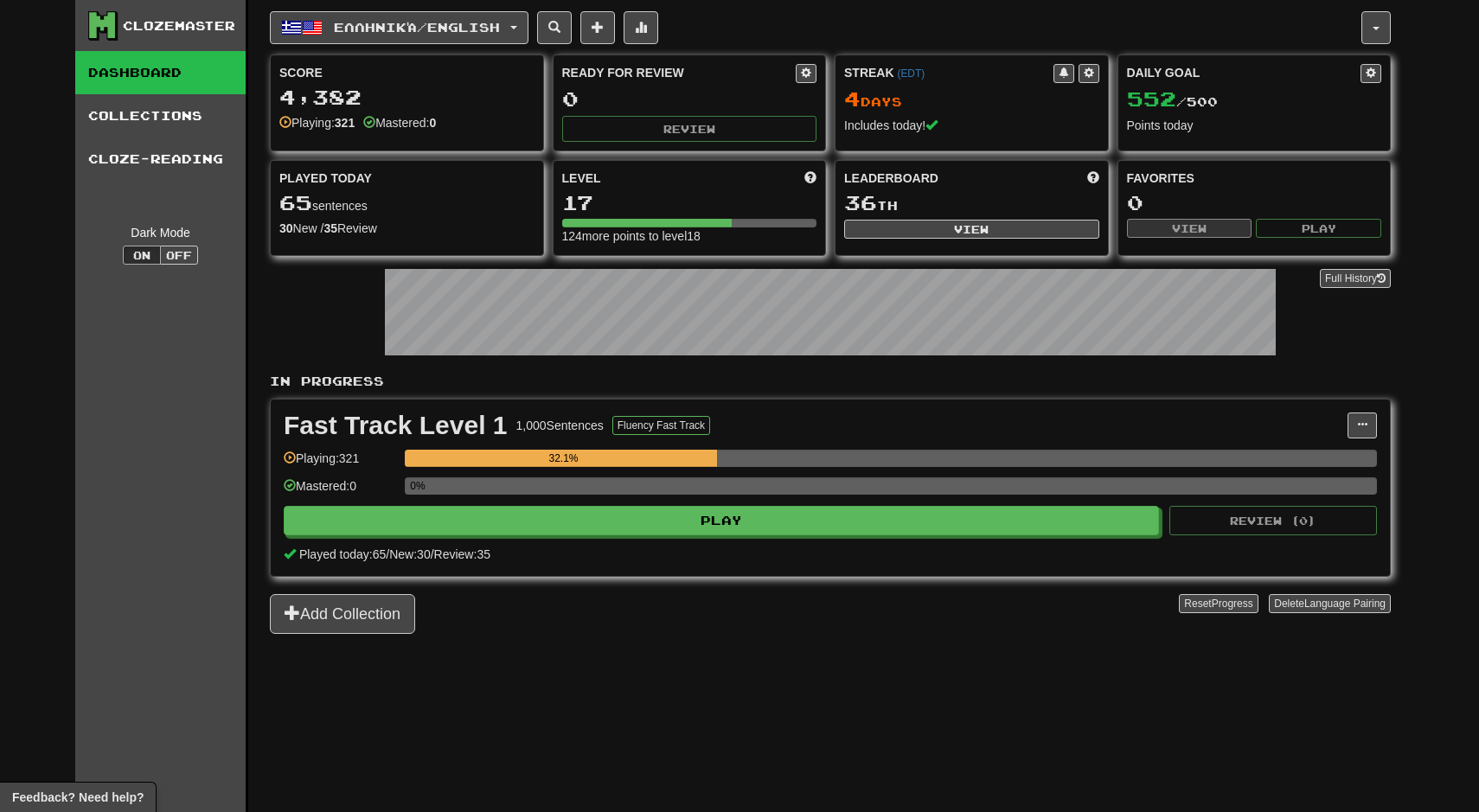 click on "Daily Goal 552  /  500 Points today" at bounding box center (1254, 99) 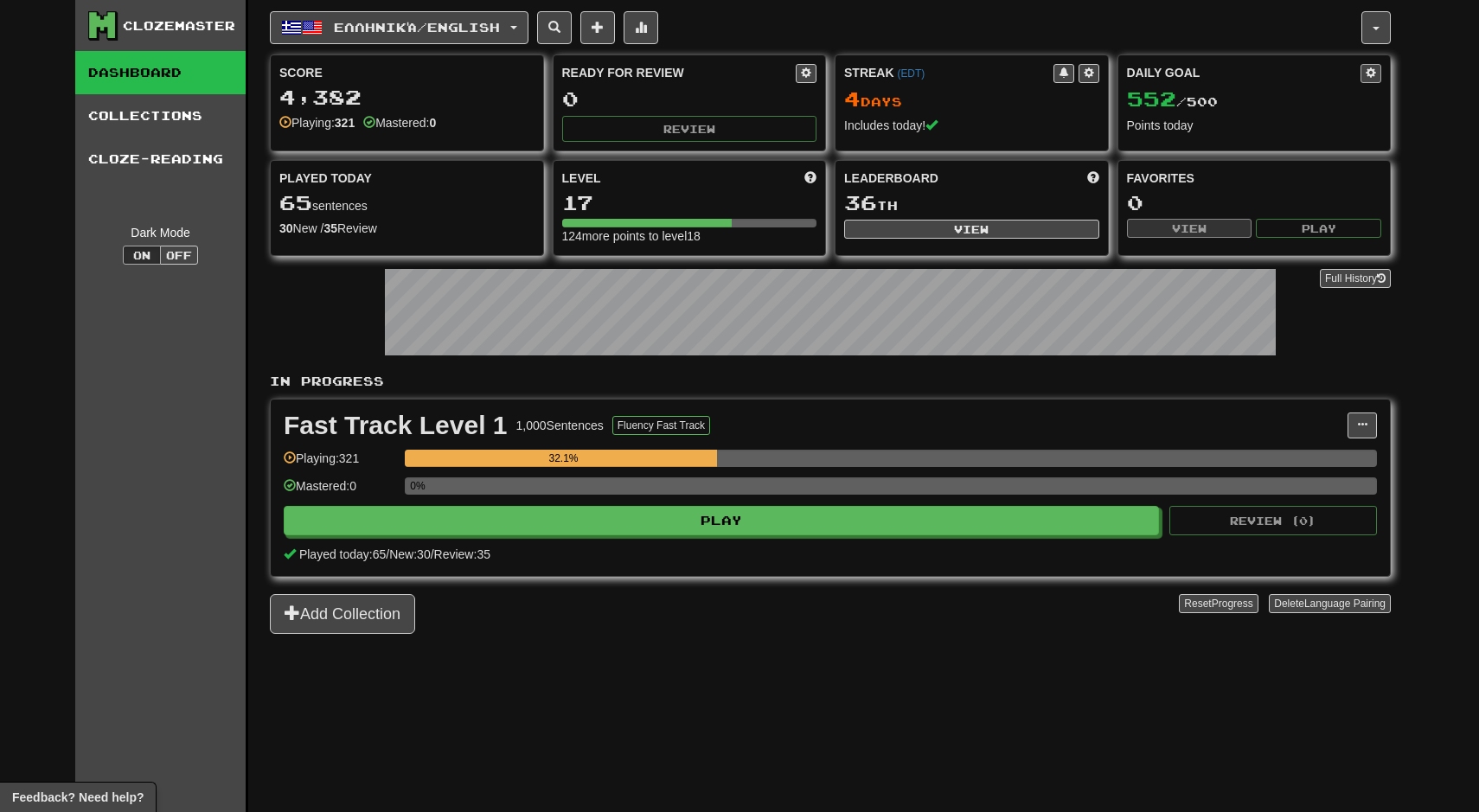 click at bounding box center (1371, 73) 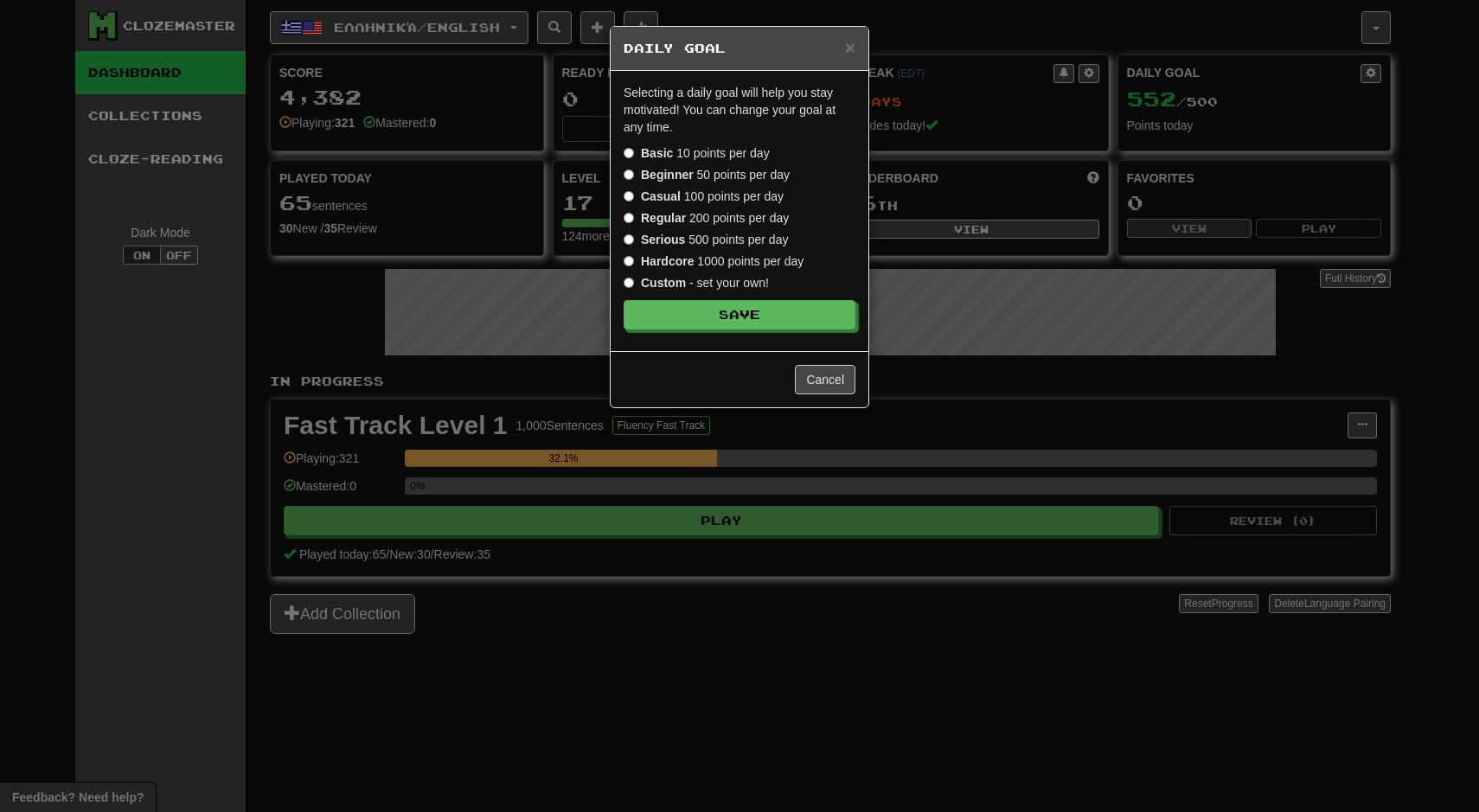 click on "Hardcore   1000 points per day" at bounding box center (714, 261) 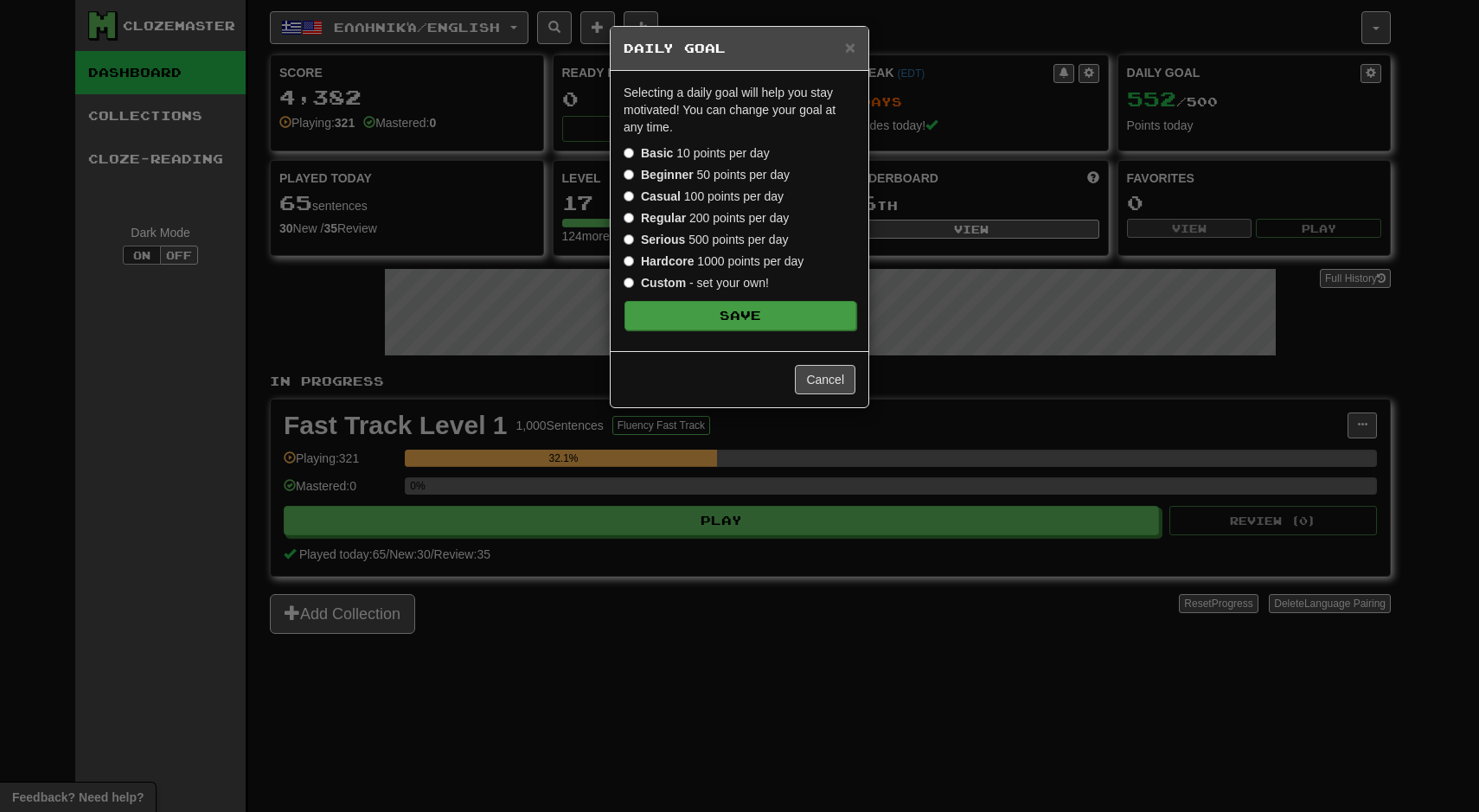 click on "Save" at bounding box center (740, 316) 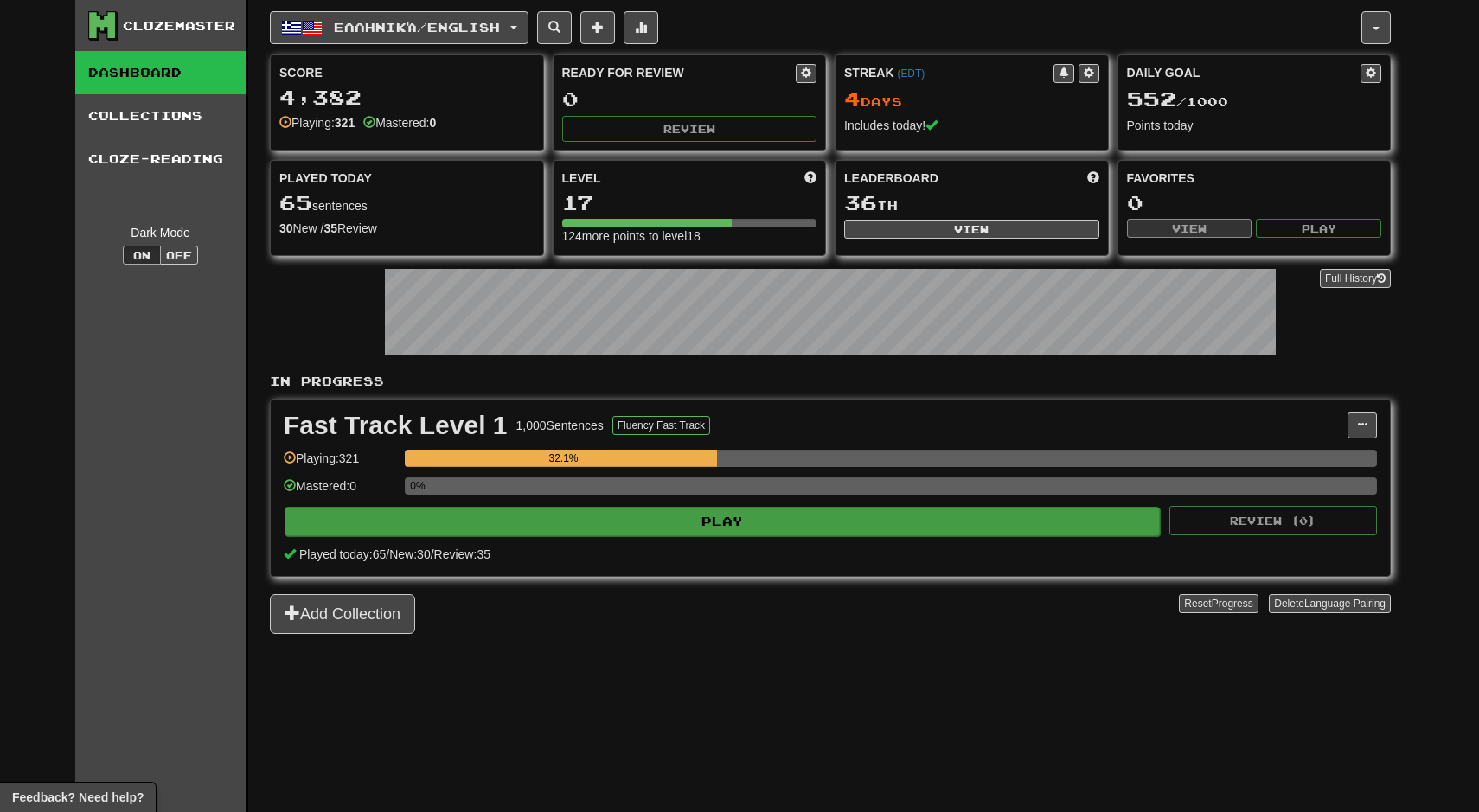 click on "Play" at bounding box center (722, 521) 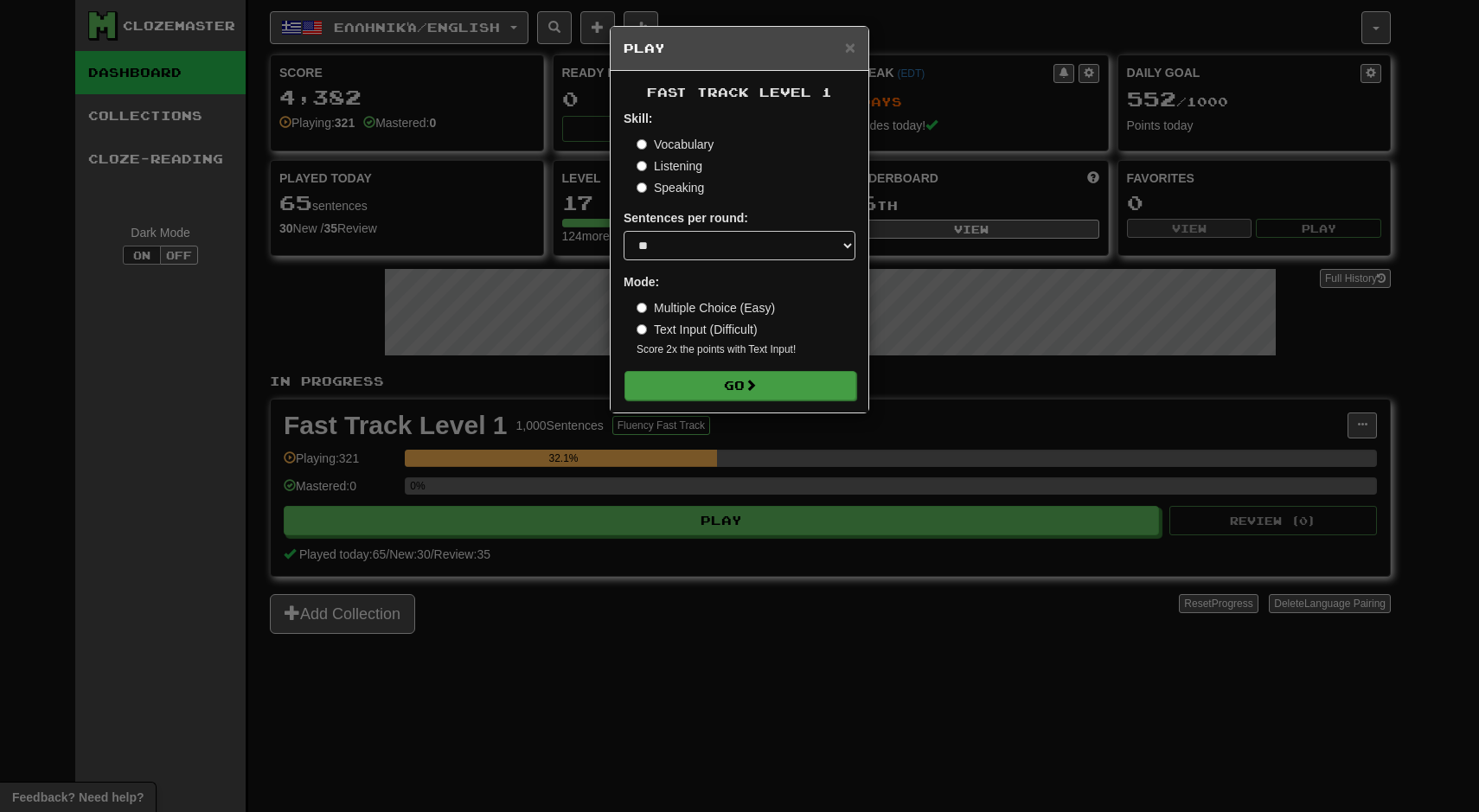 click on "Go" at bounding box center [740, 386] 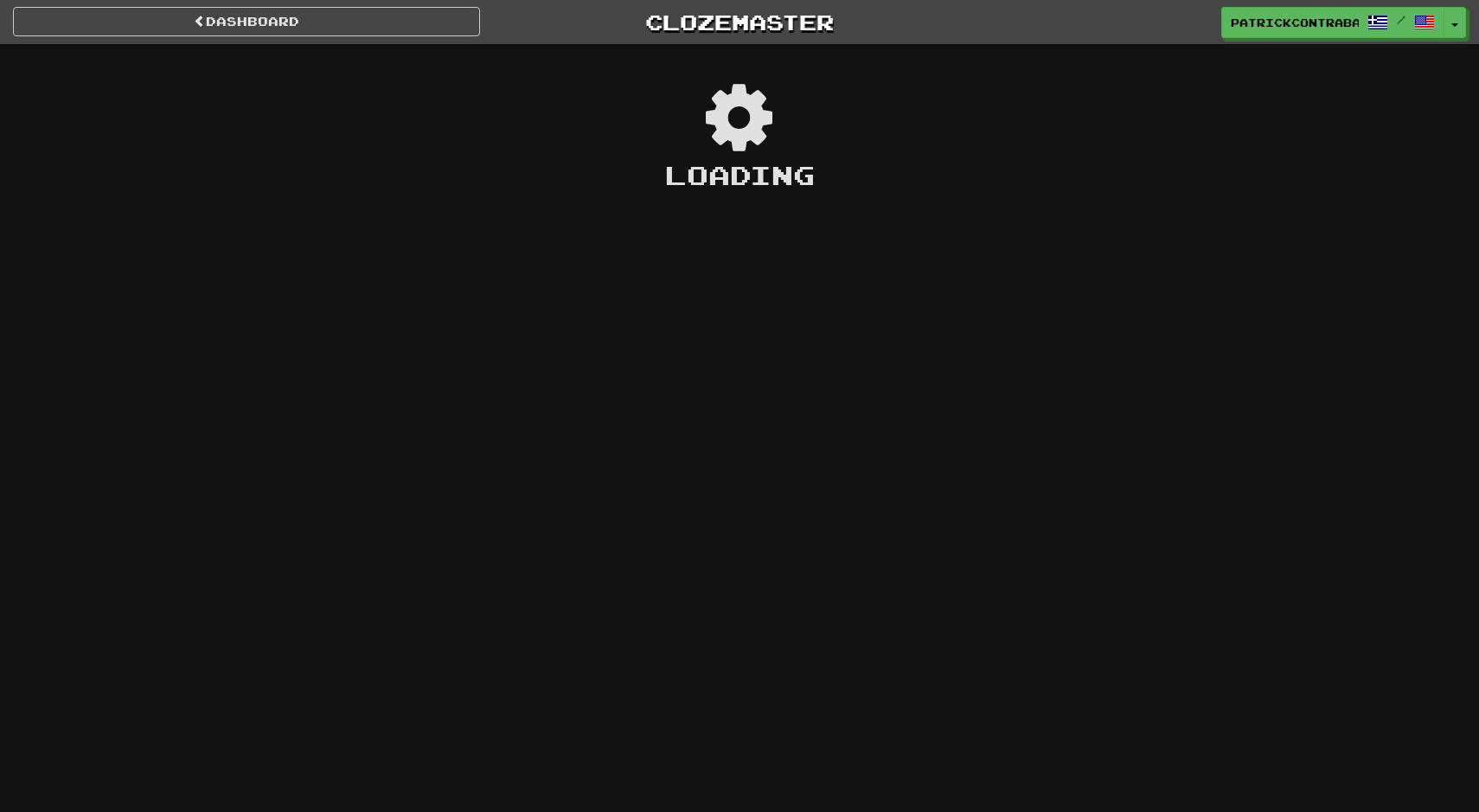 scroll, scrollTop: 0, scrollLeft: 0, axis: both 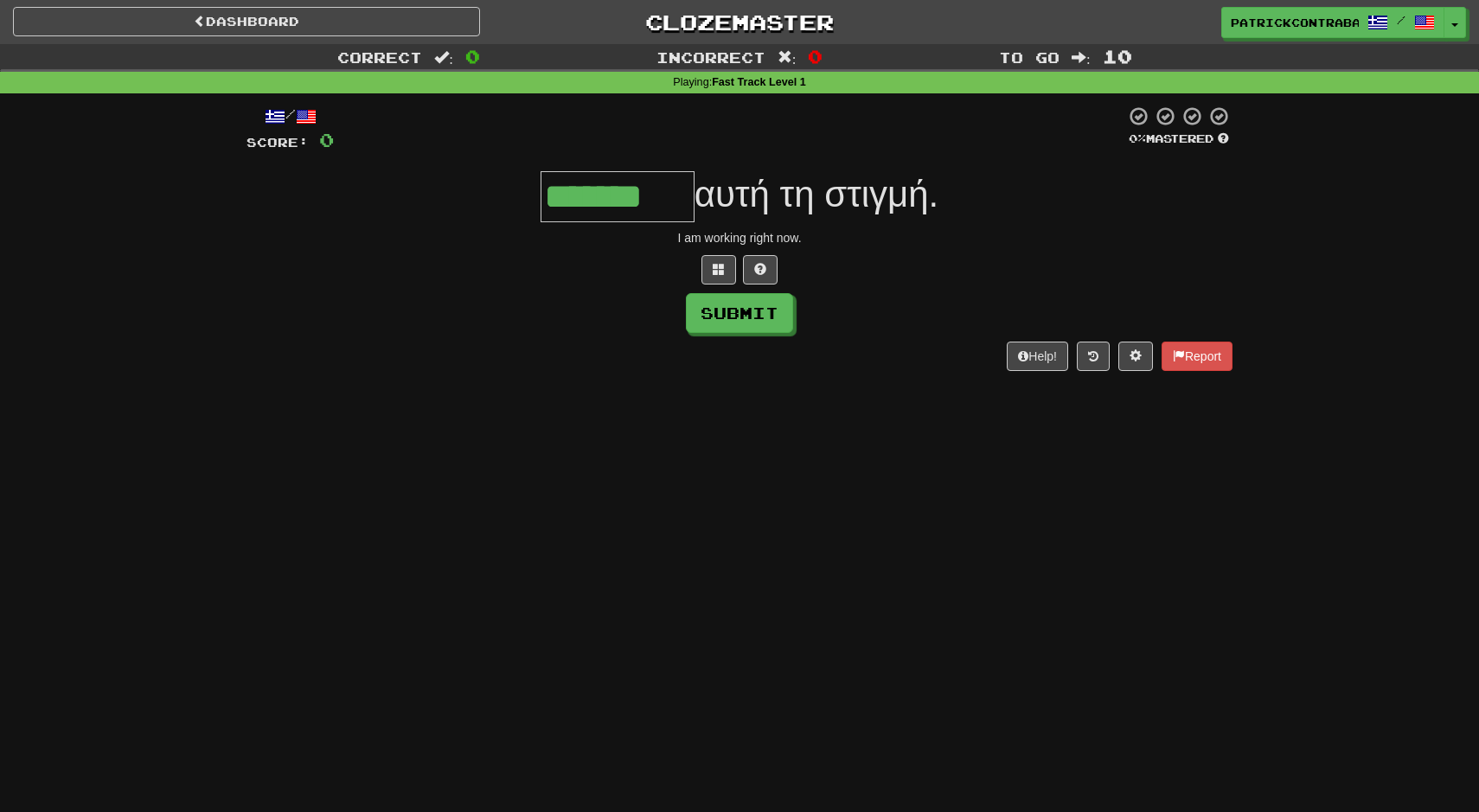 type on "*******" 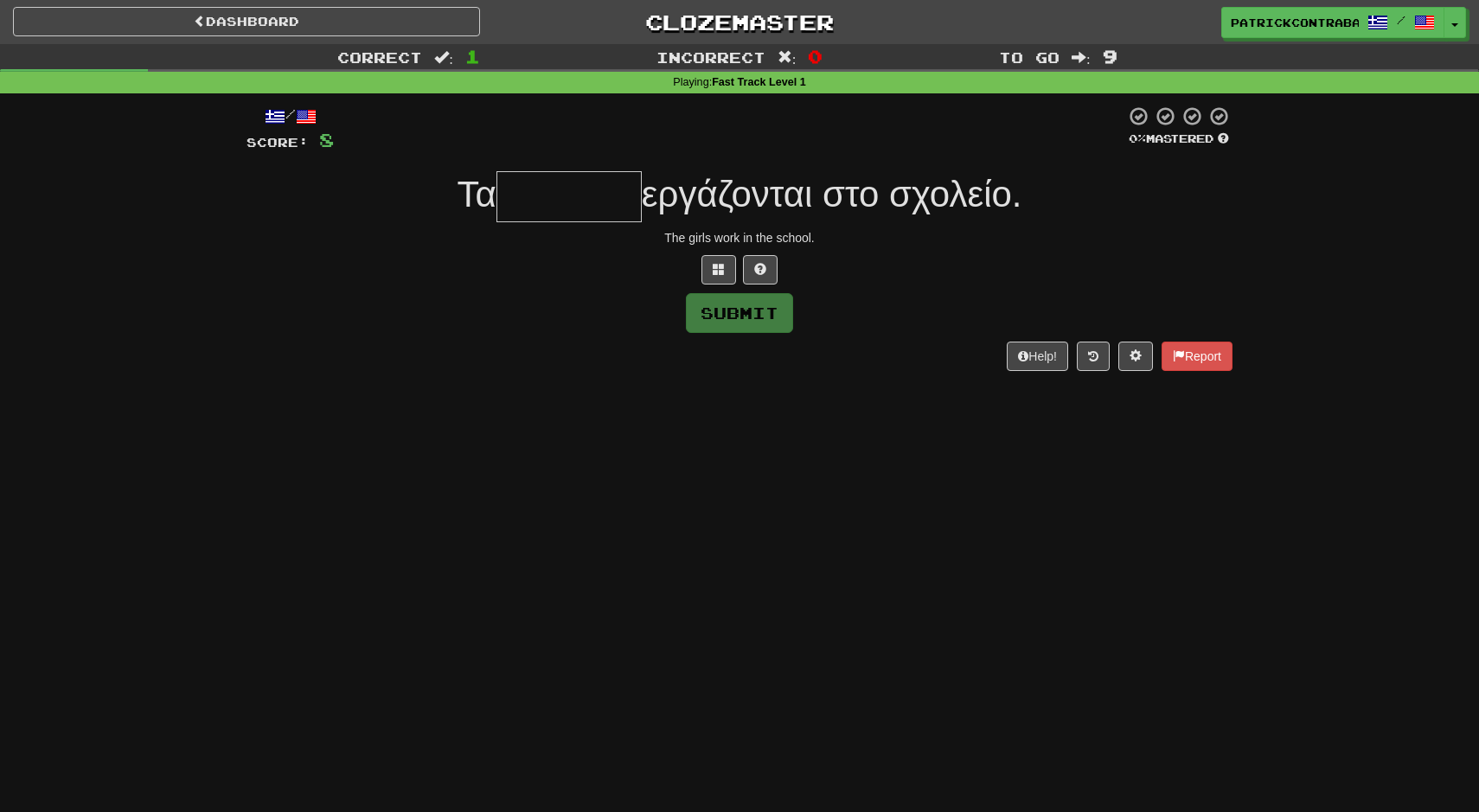 click on "Dashboard
Clozemaster
patrickcontrabass
/
Toggle Dropdown
Dashboard
Leaderboard
Activity Feed
Notifications
Profile
Discussions
Ελληνικά
/
English
Streak:
4
Review:
0
Daily Goal:  552 /1000
Languages
Account
Logout
patrickcontrabass
/
Toggle Dropdown
Dashboard
Leaderboard
Activity Feed
Notifications
Profile
Discussions
Ελληνικά
/
English
Streak:
4
Review:
0
Daily Goal:  552 /1000
Languages
Account
Logout
clozemaster
Correct   :   1 Incorrect   :   0 To go   :   9 Playing :  Fast Track Level 1  /  Score:   8 0 %  Mastered Τα   εργάζονται στο σχολείο. The girls work in the school. Submit" at bounding box center [740, 406] 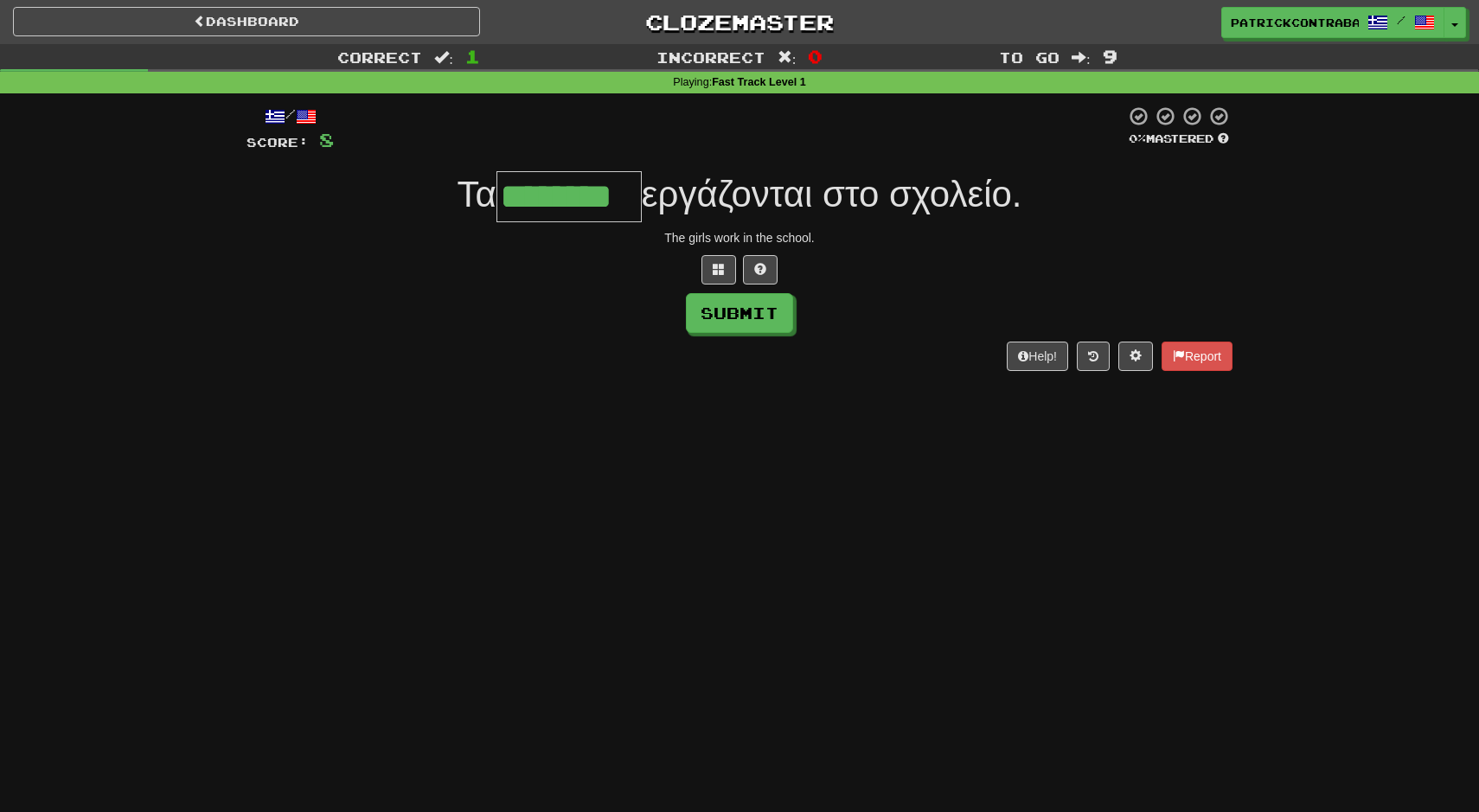 type on "********" 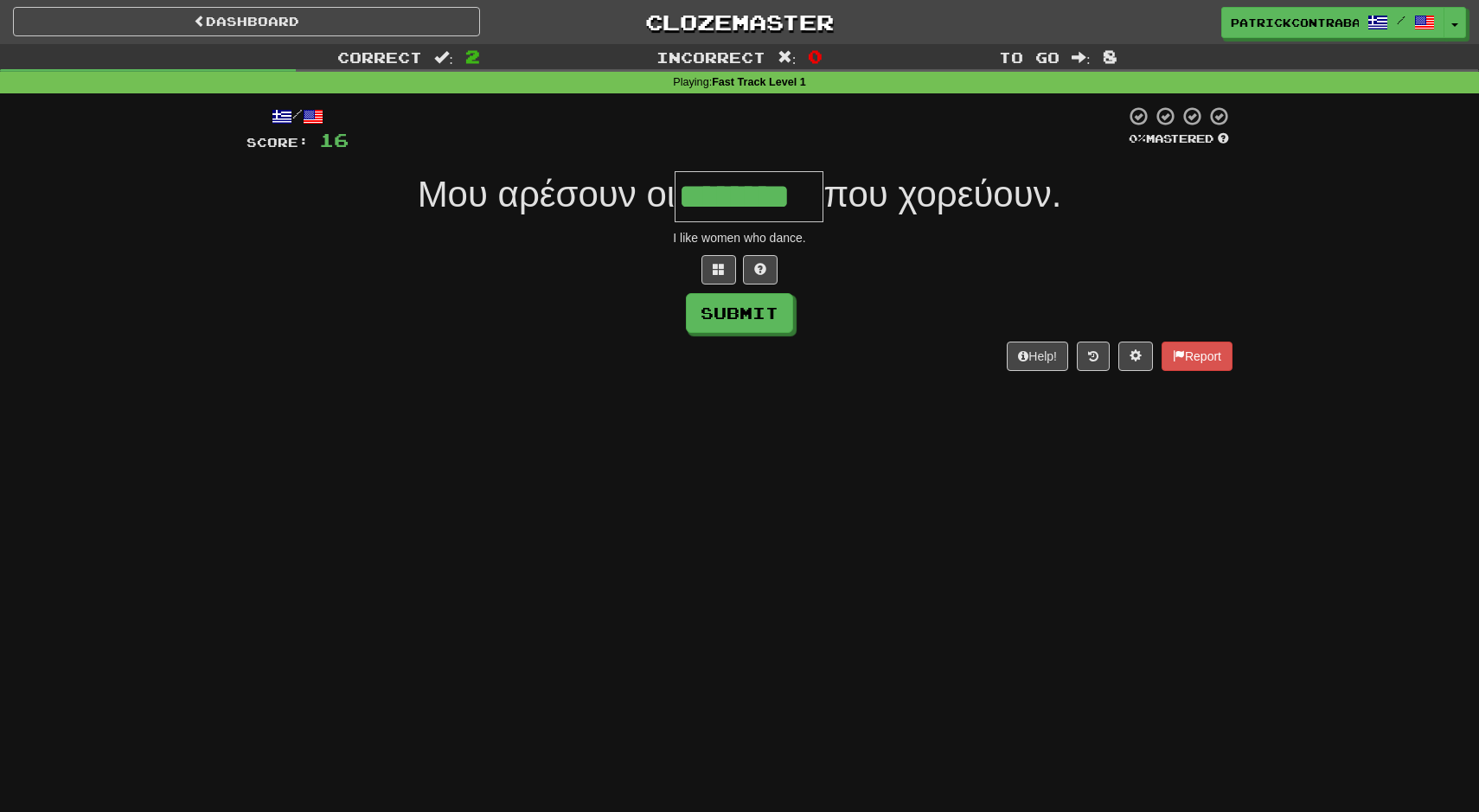 type on "********" 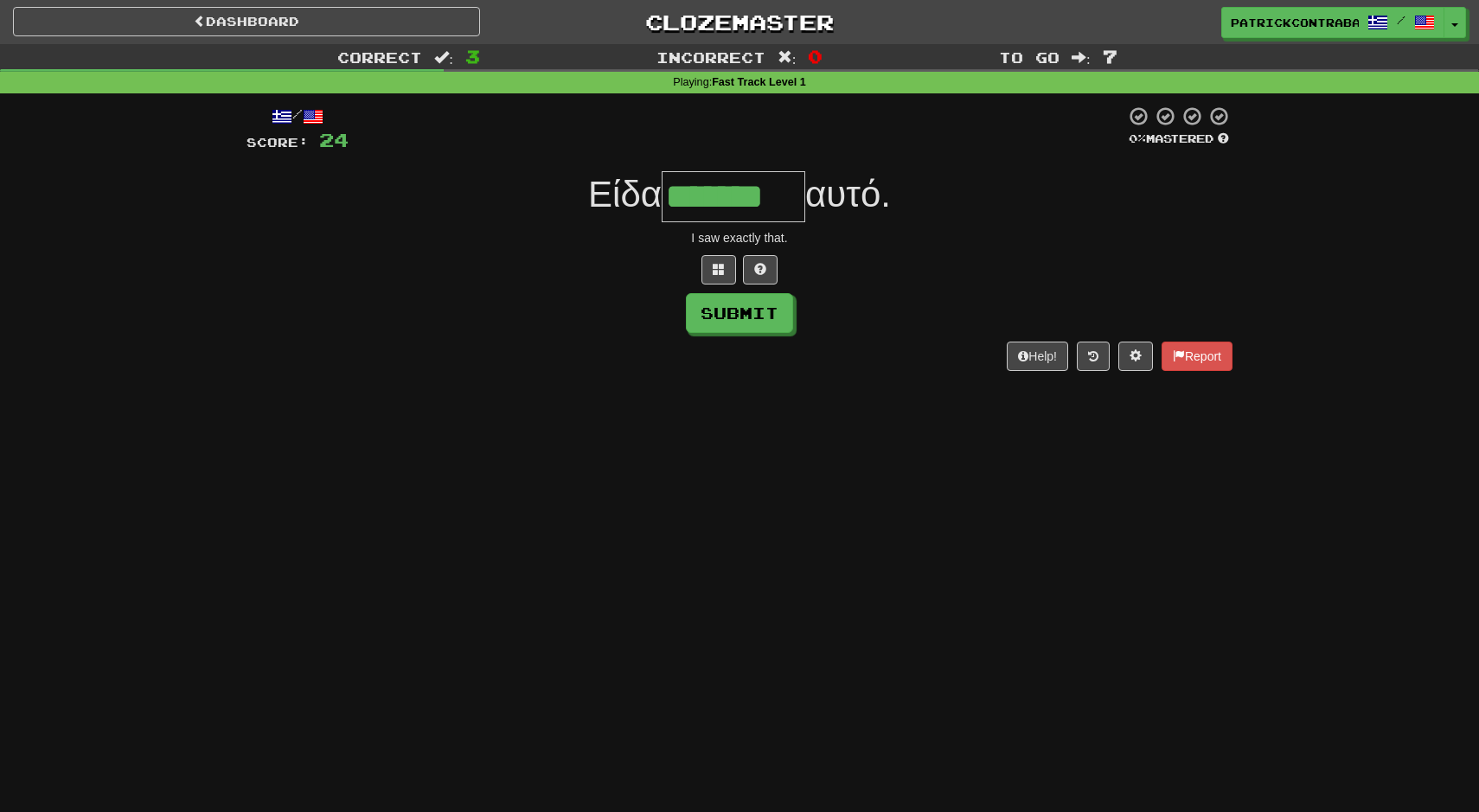 type on "*******" 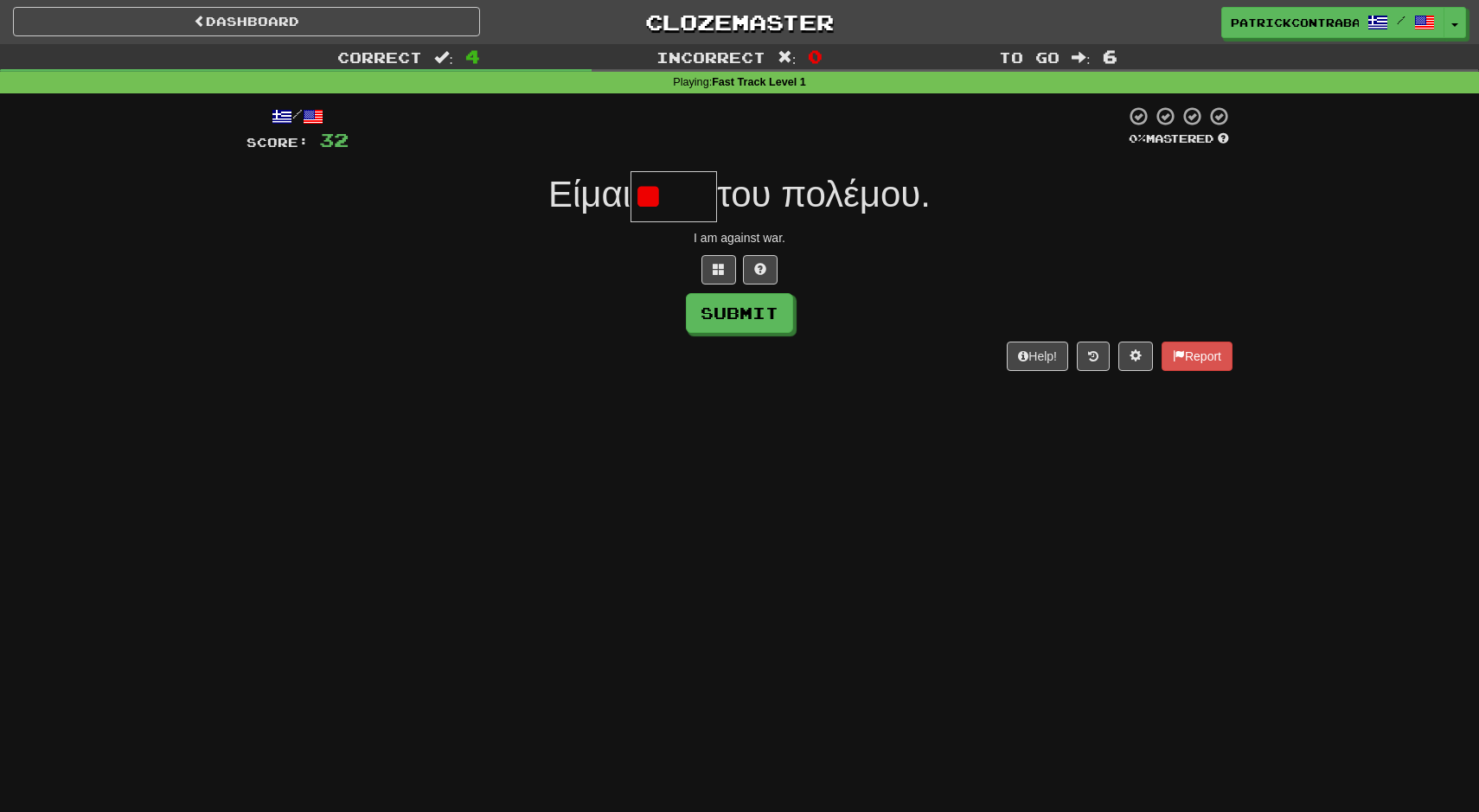 type on "*" 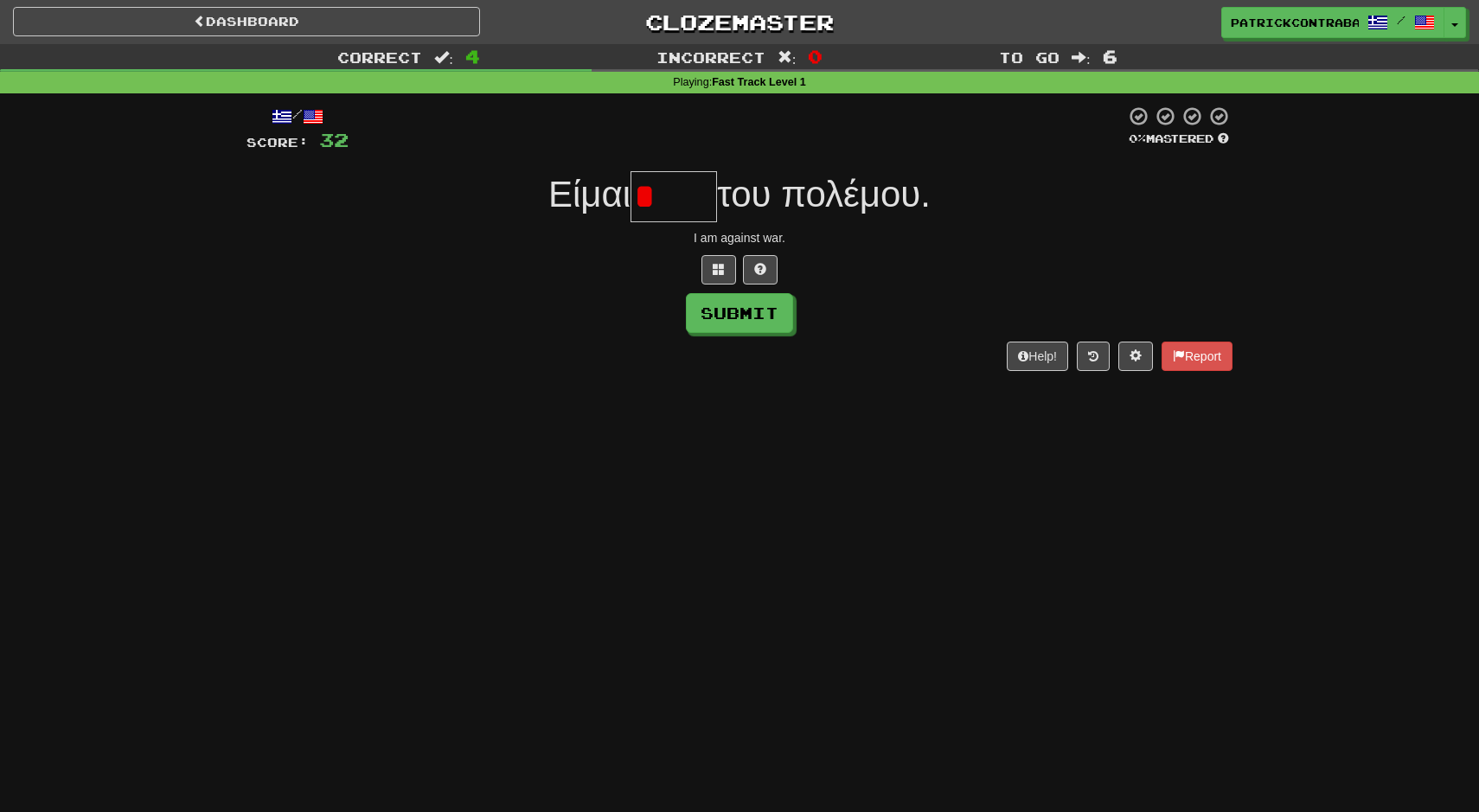 type on "*" 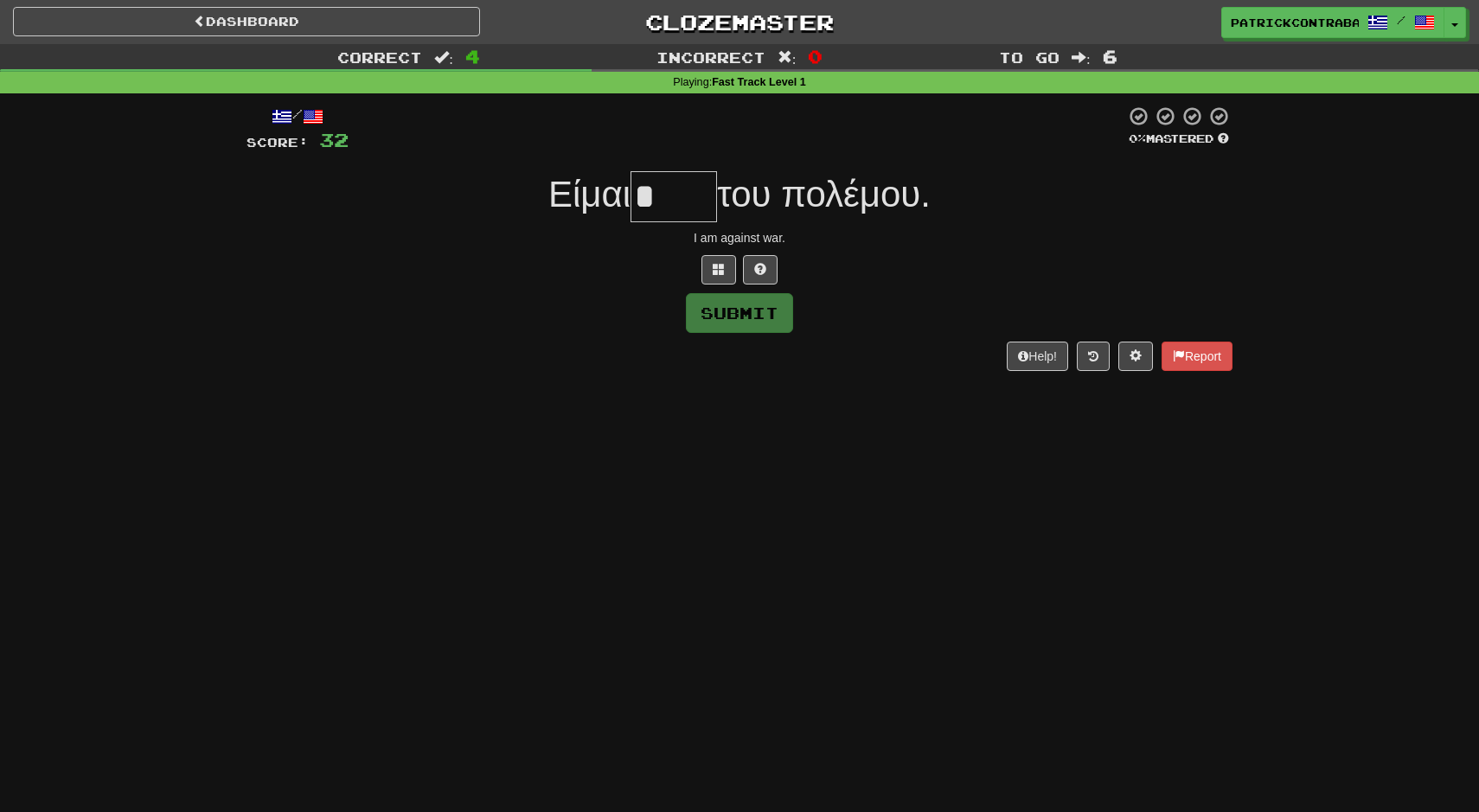 type on "*" 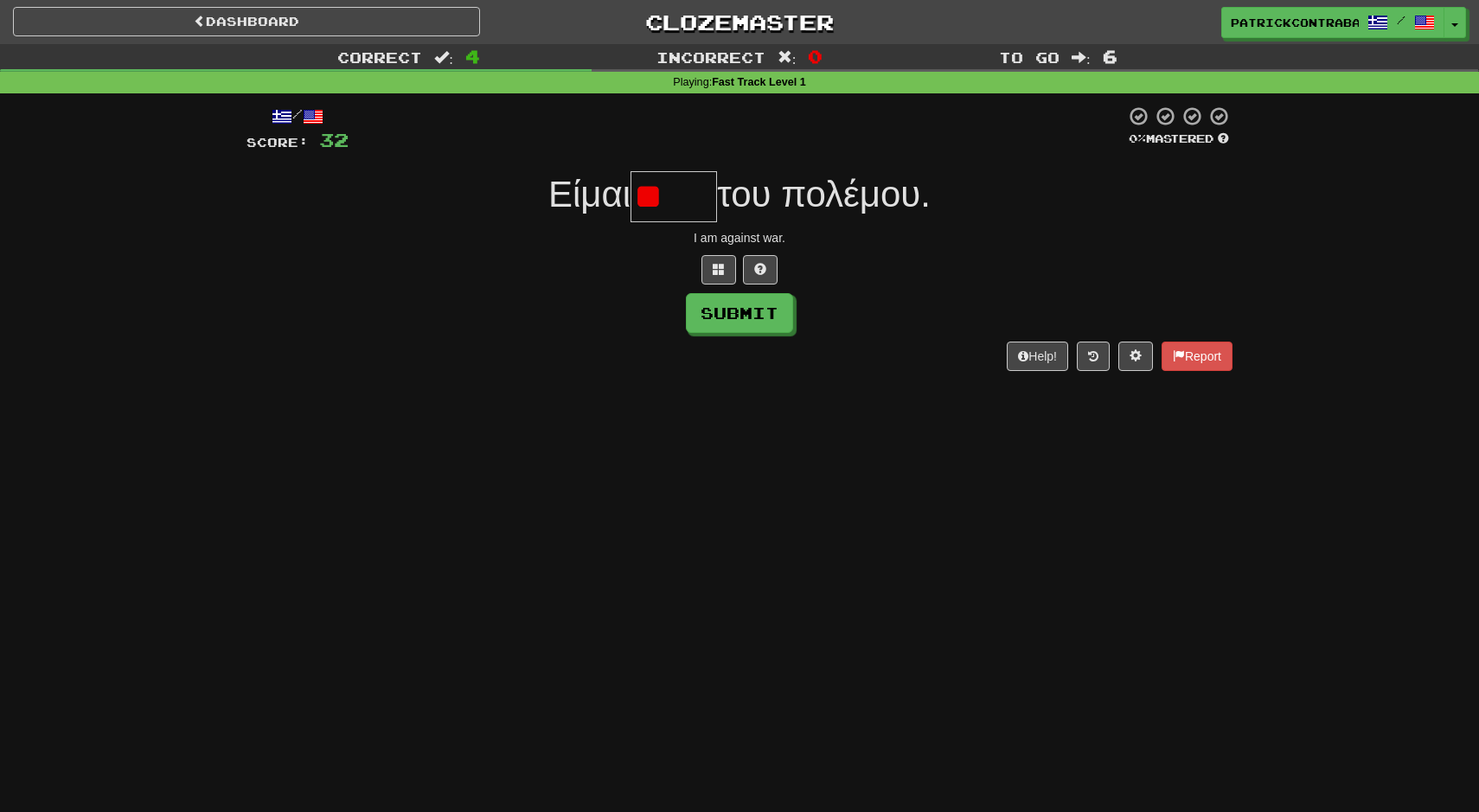 type on "*" 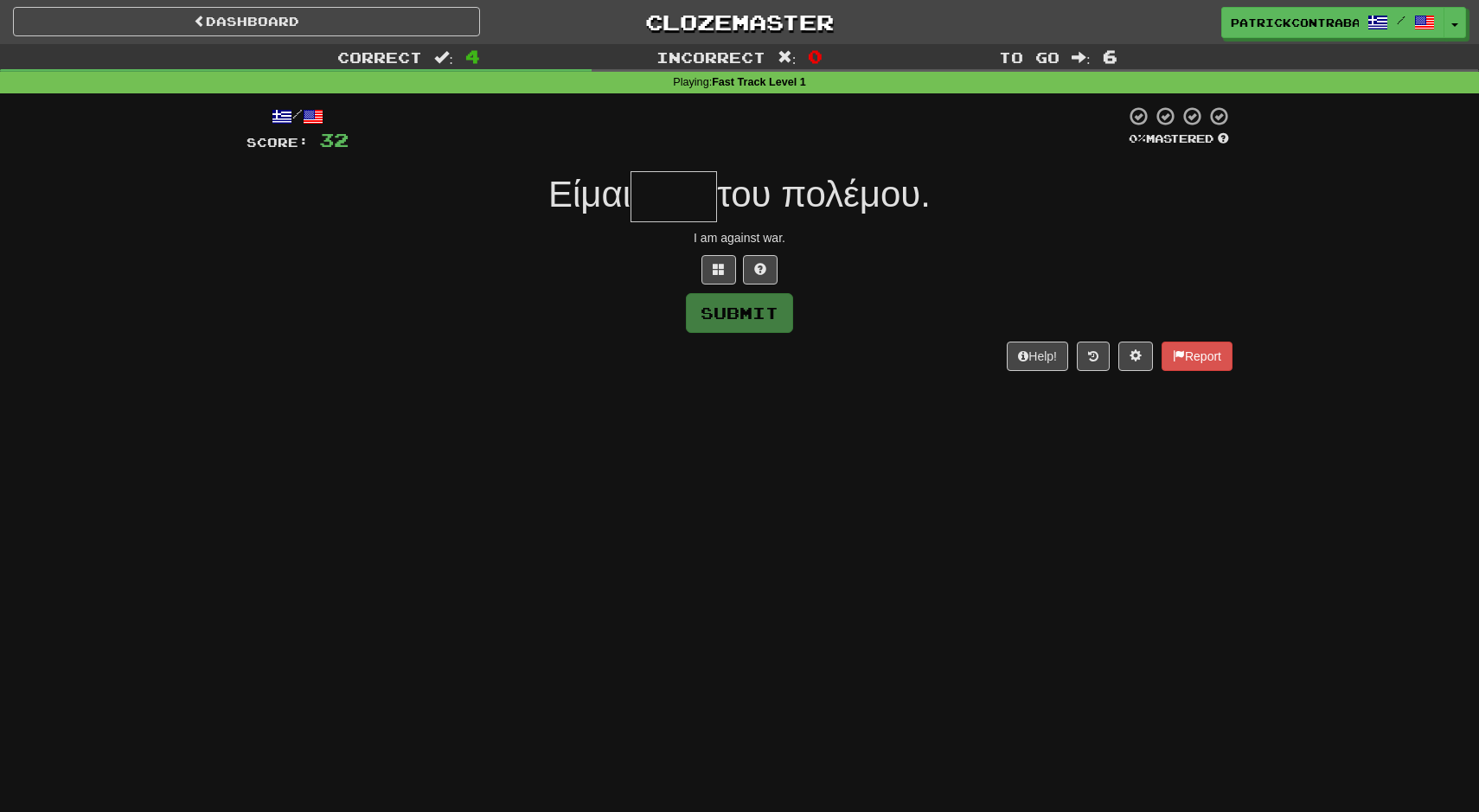 type on "****" 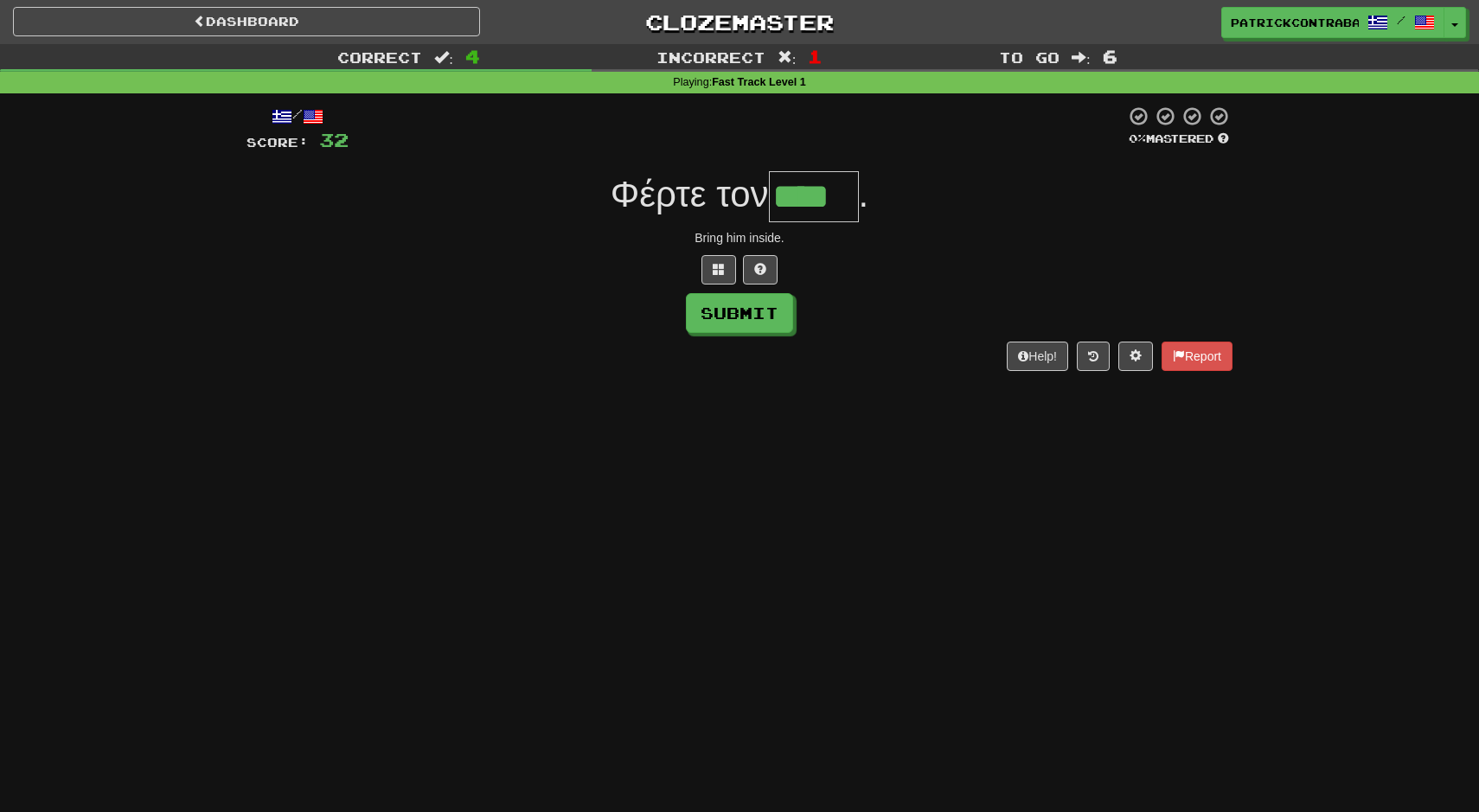 type on "****" 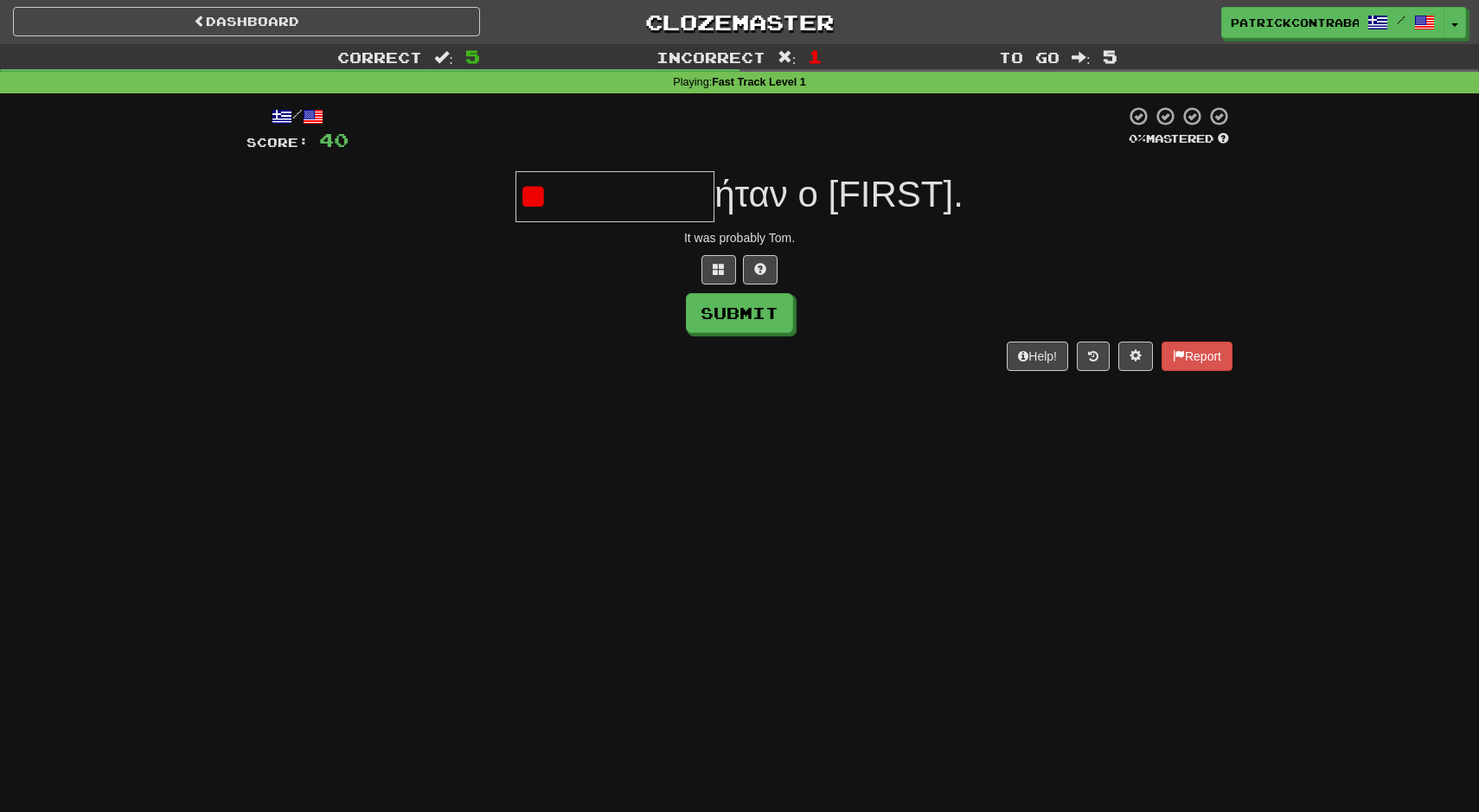 type on "*" 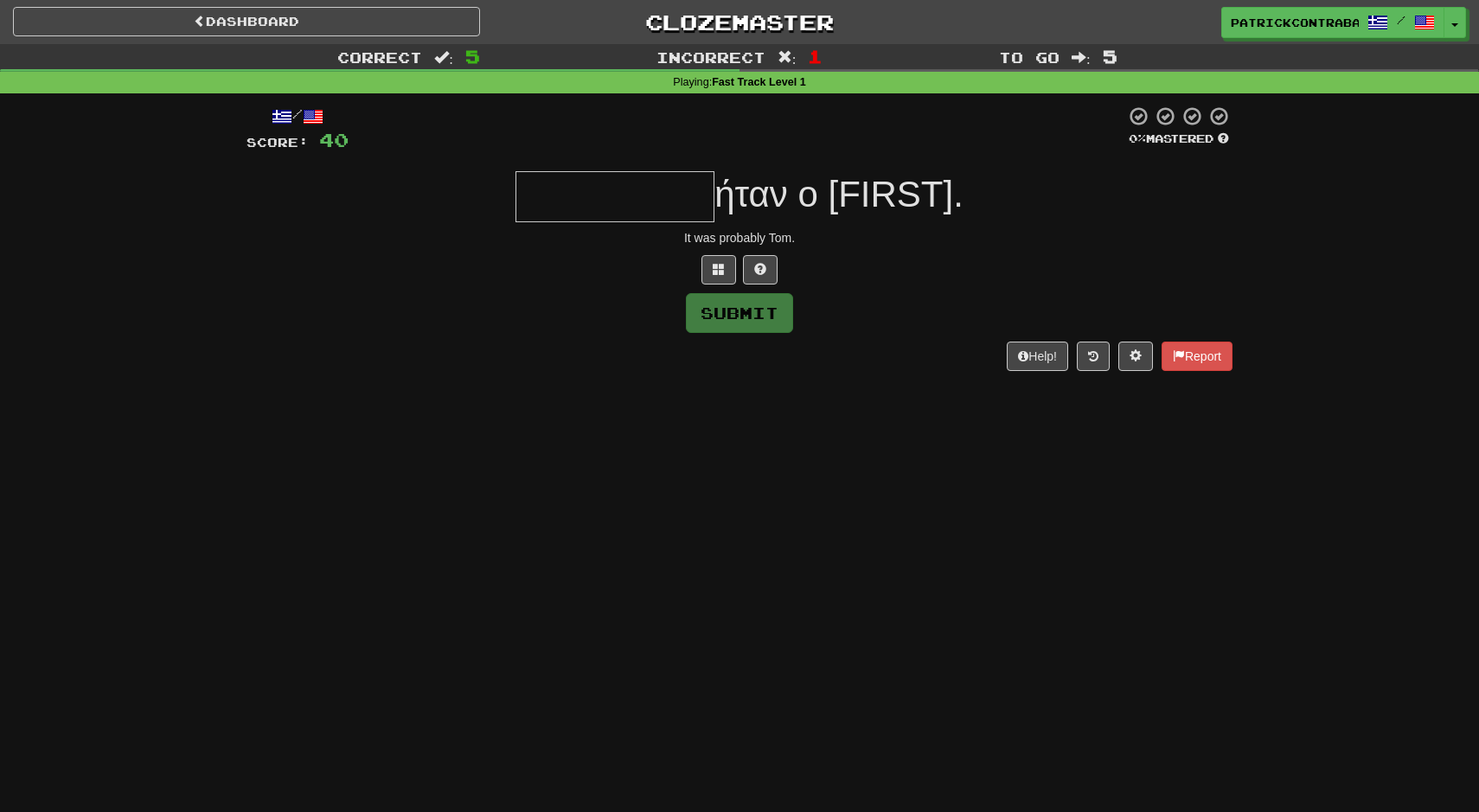 type on "*" 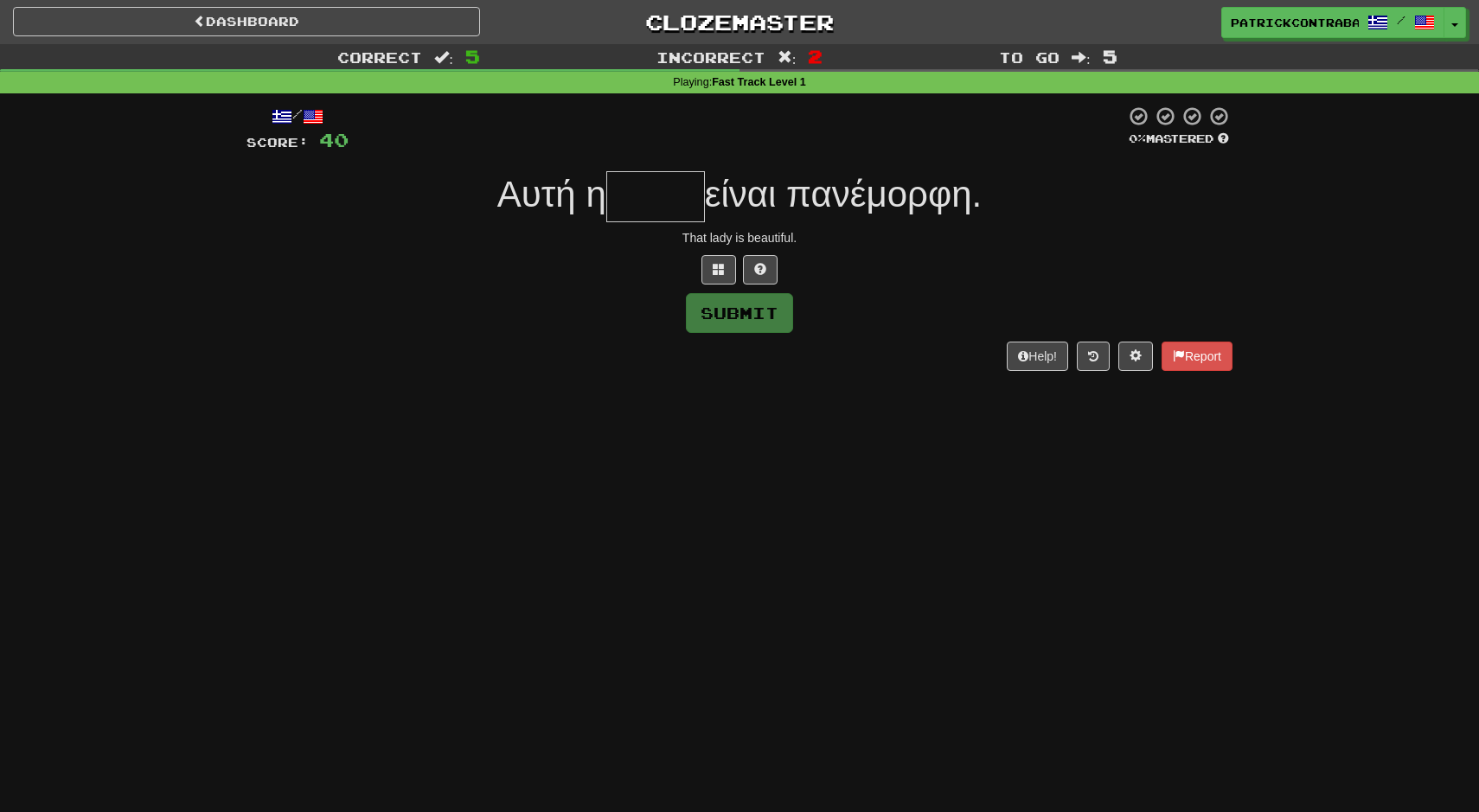 type on "*" 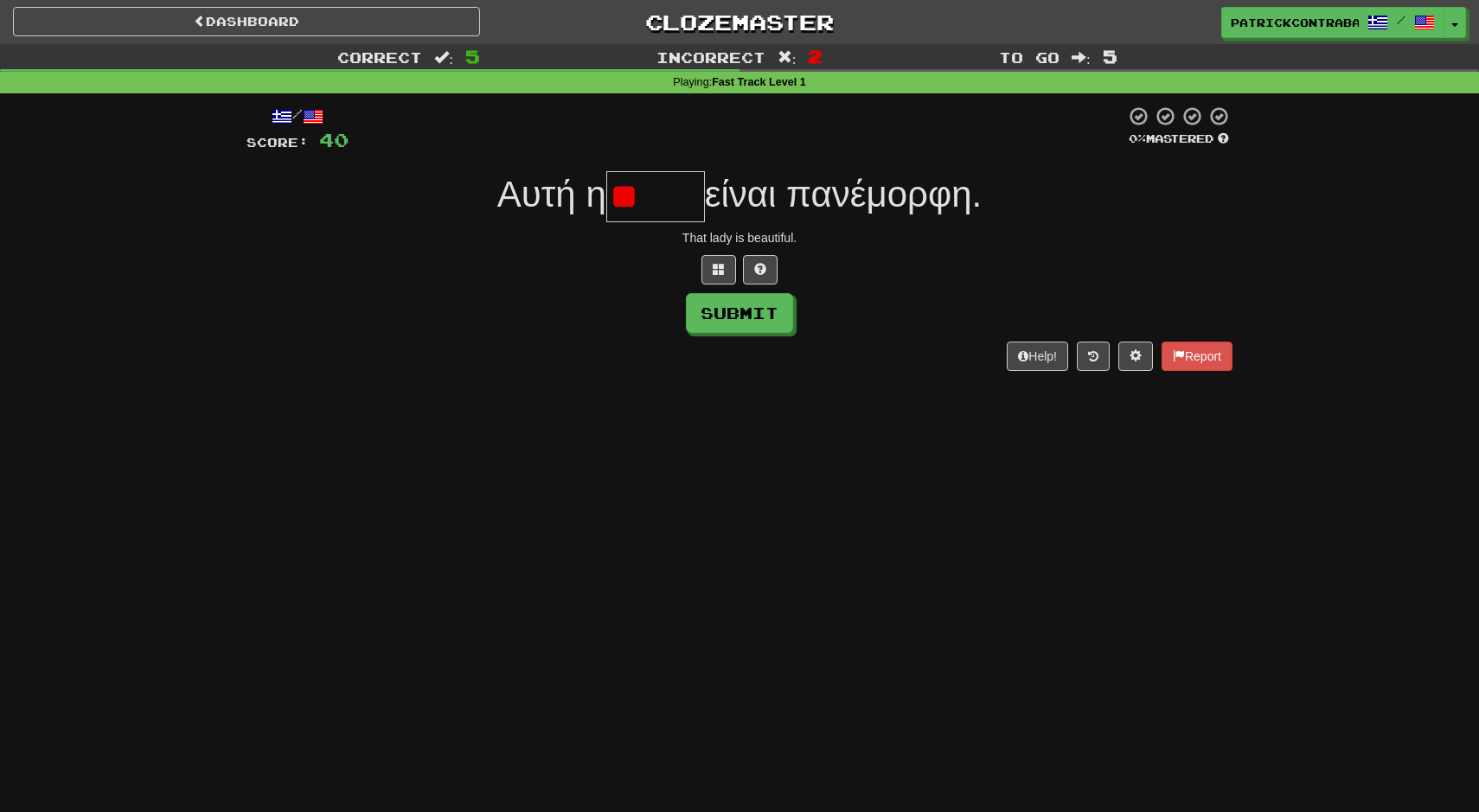 type on "*" 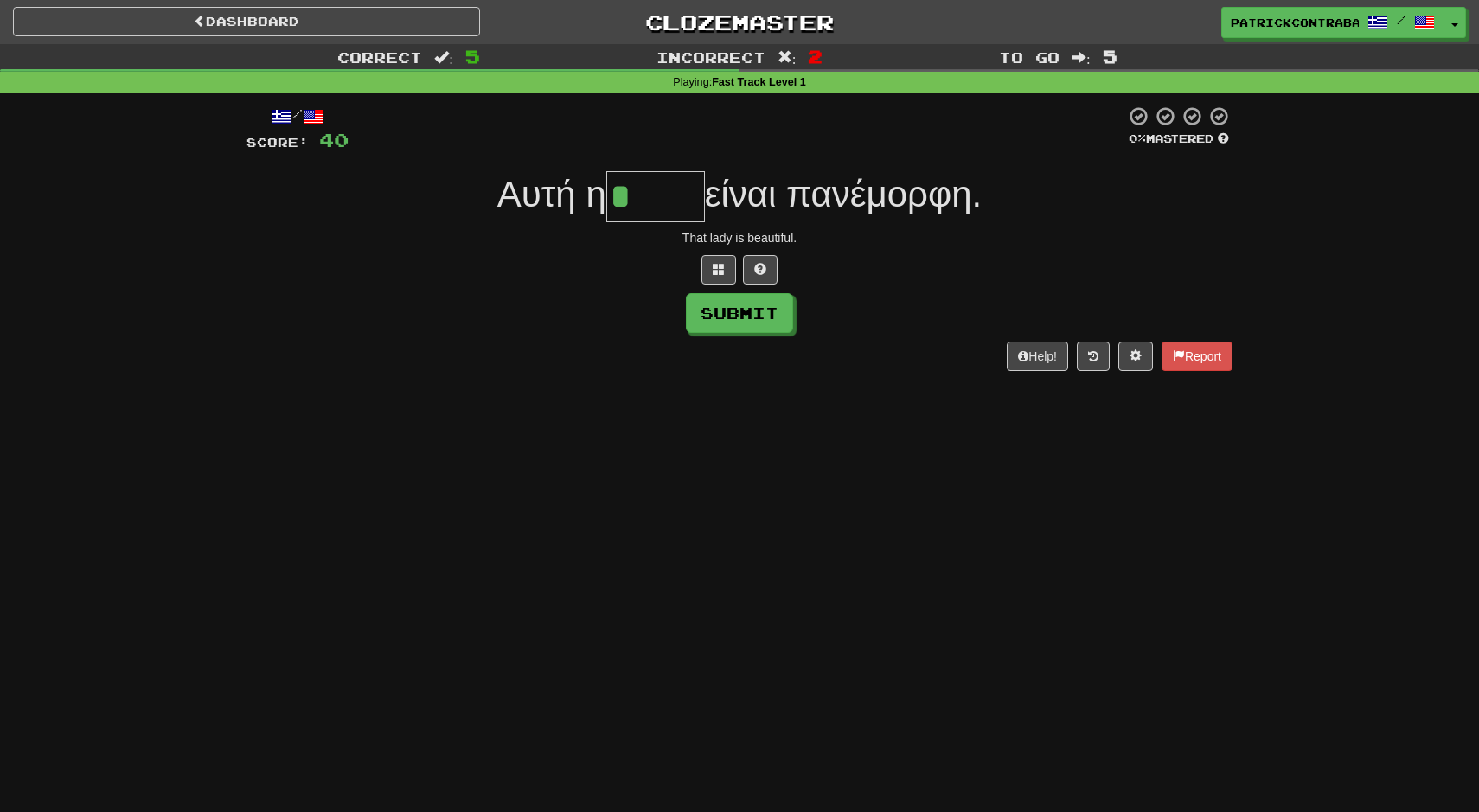 type on "*****" 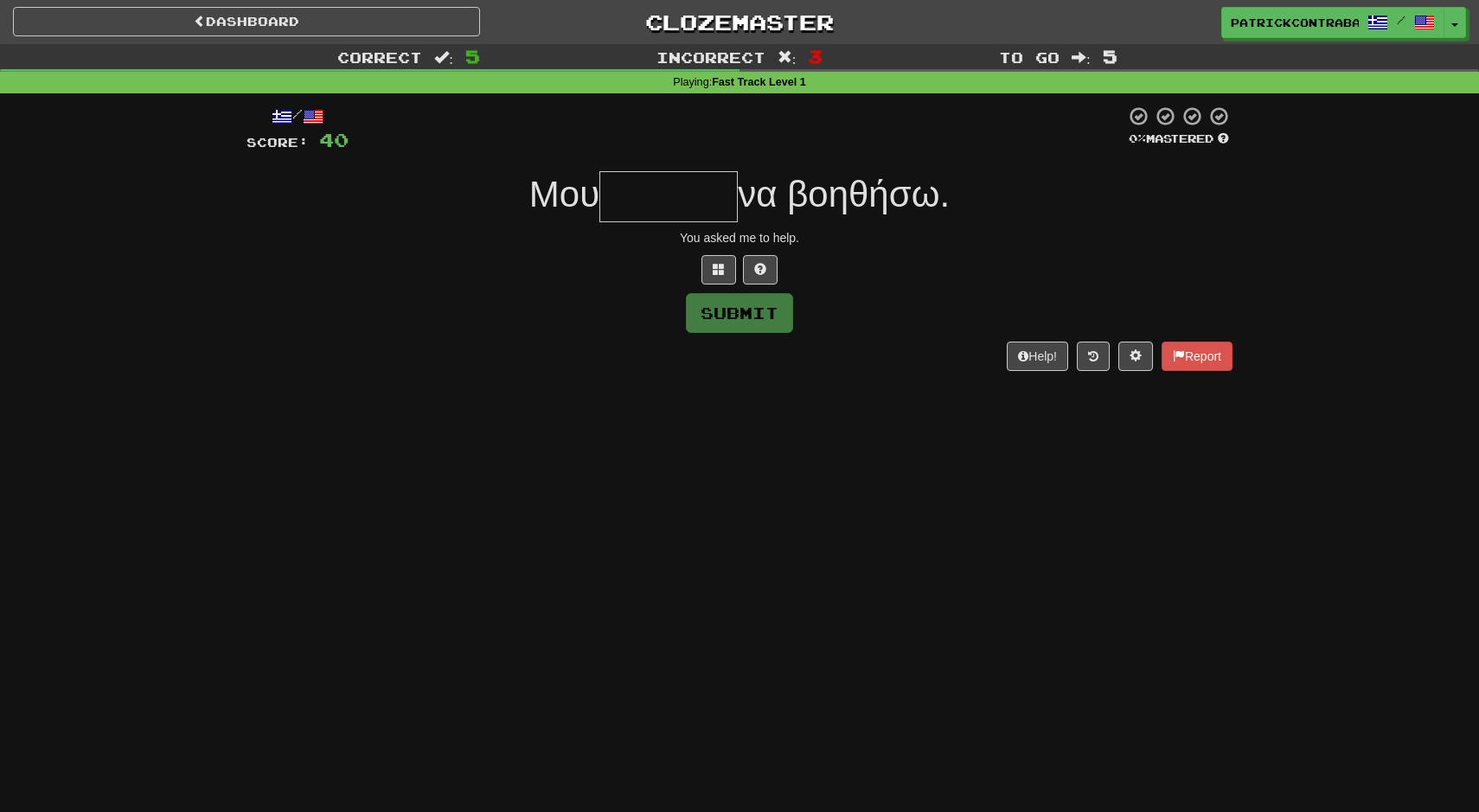 type on "*" 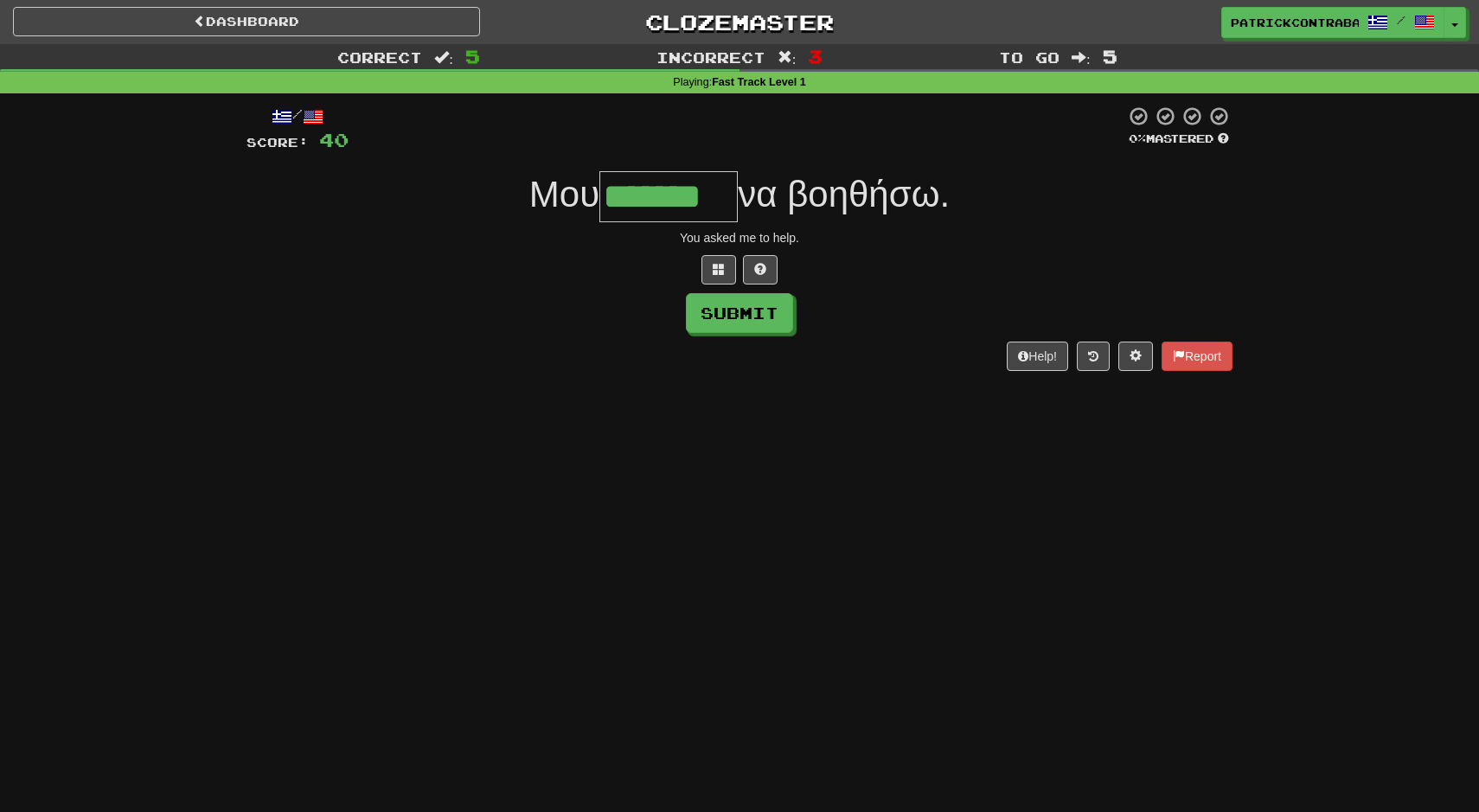 type on "*******" 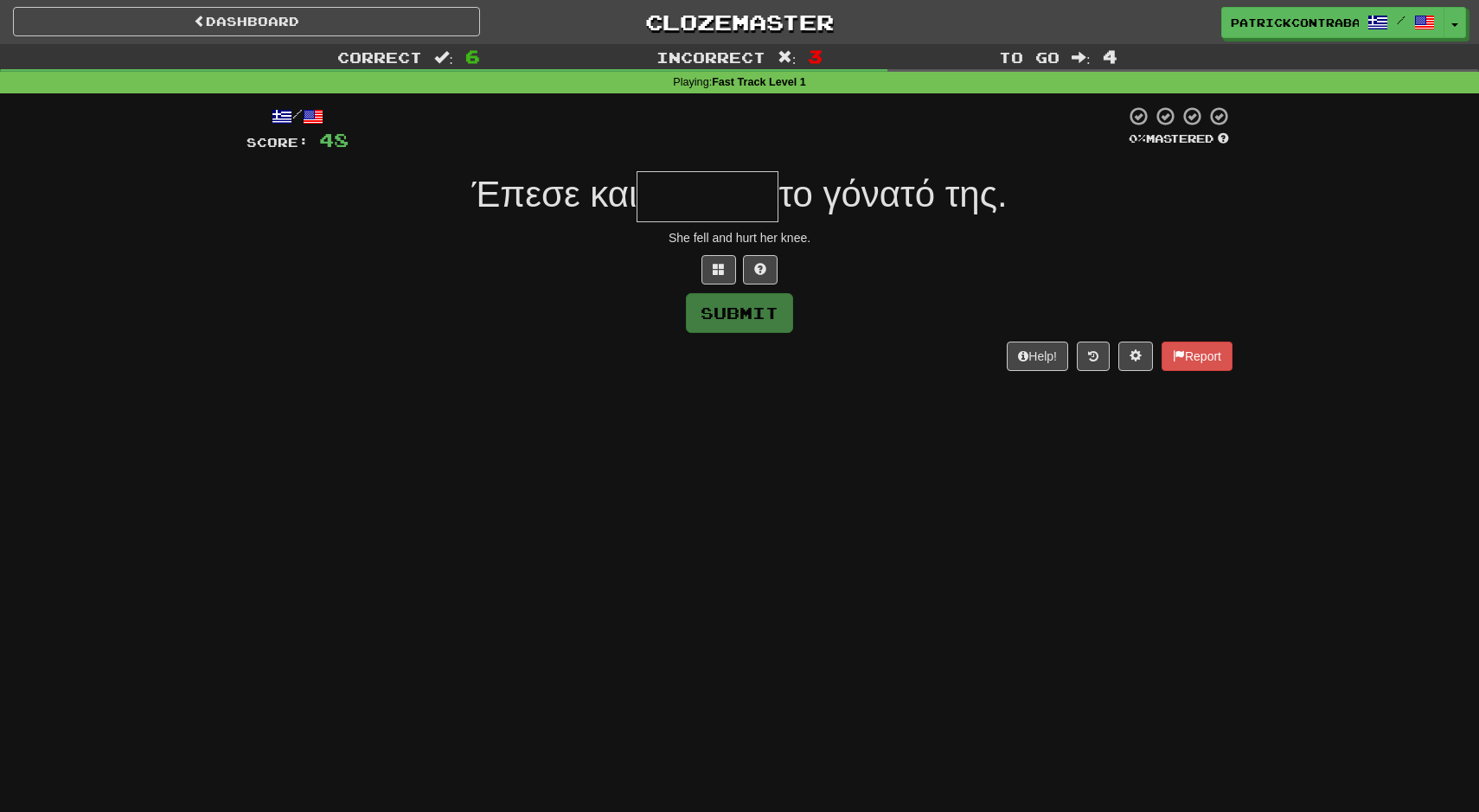 type on "*******" 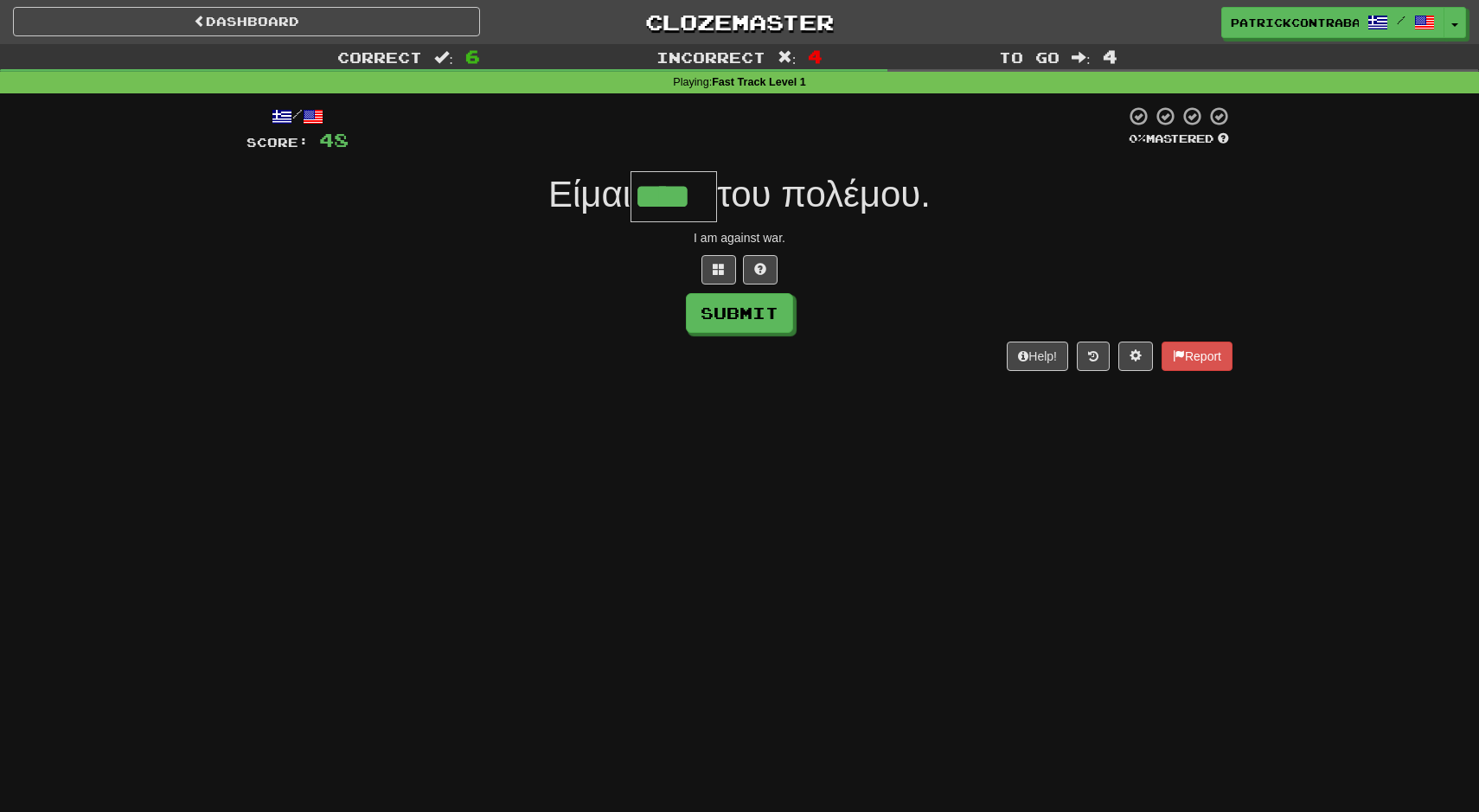 type on "****" 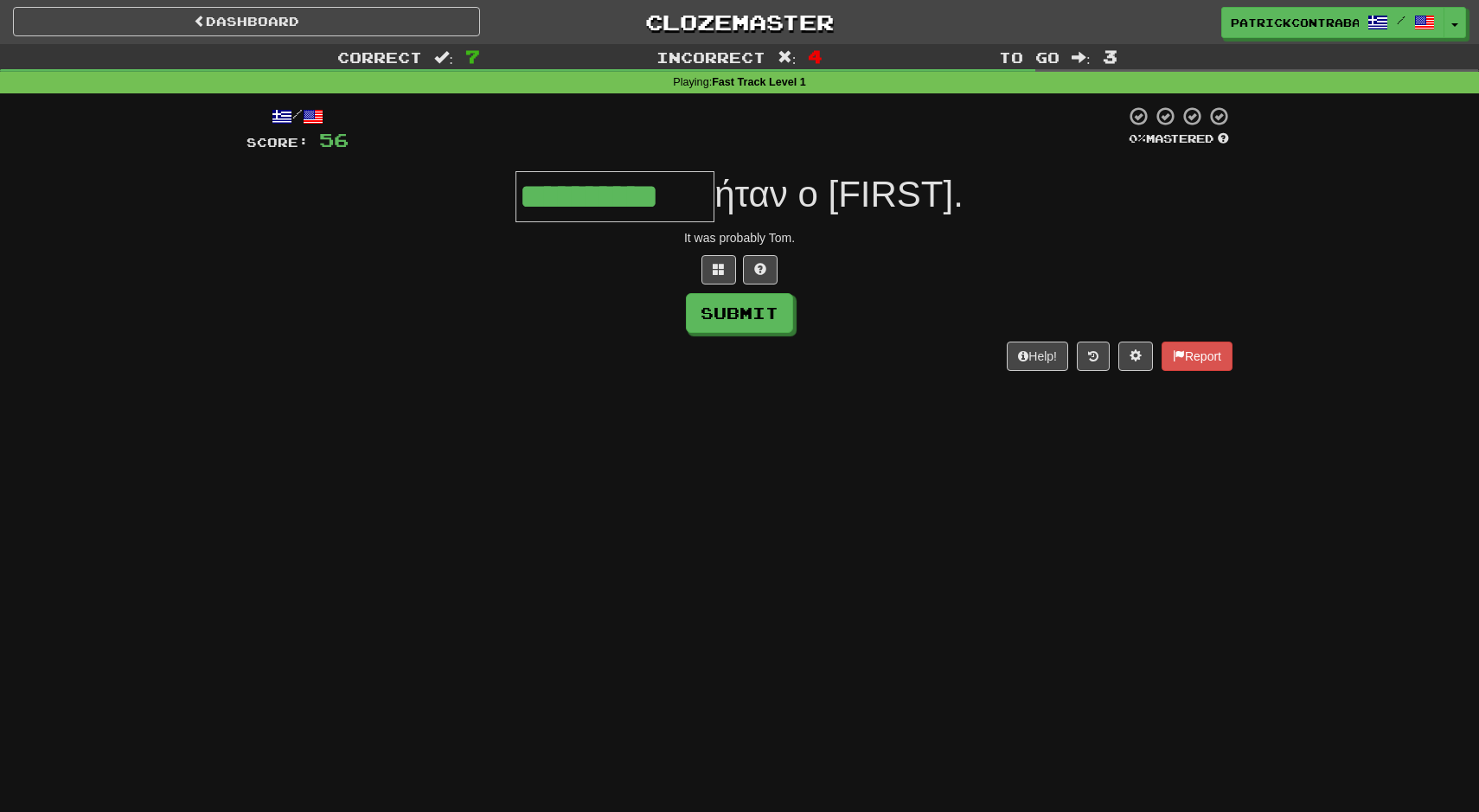 type on "**********" 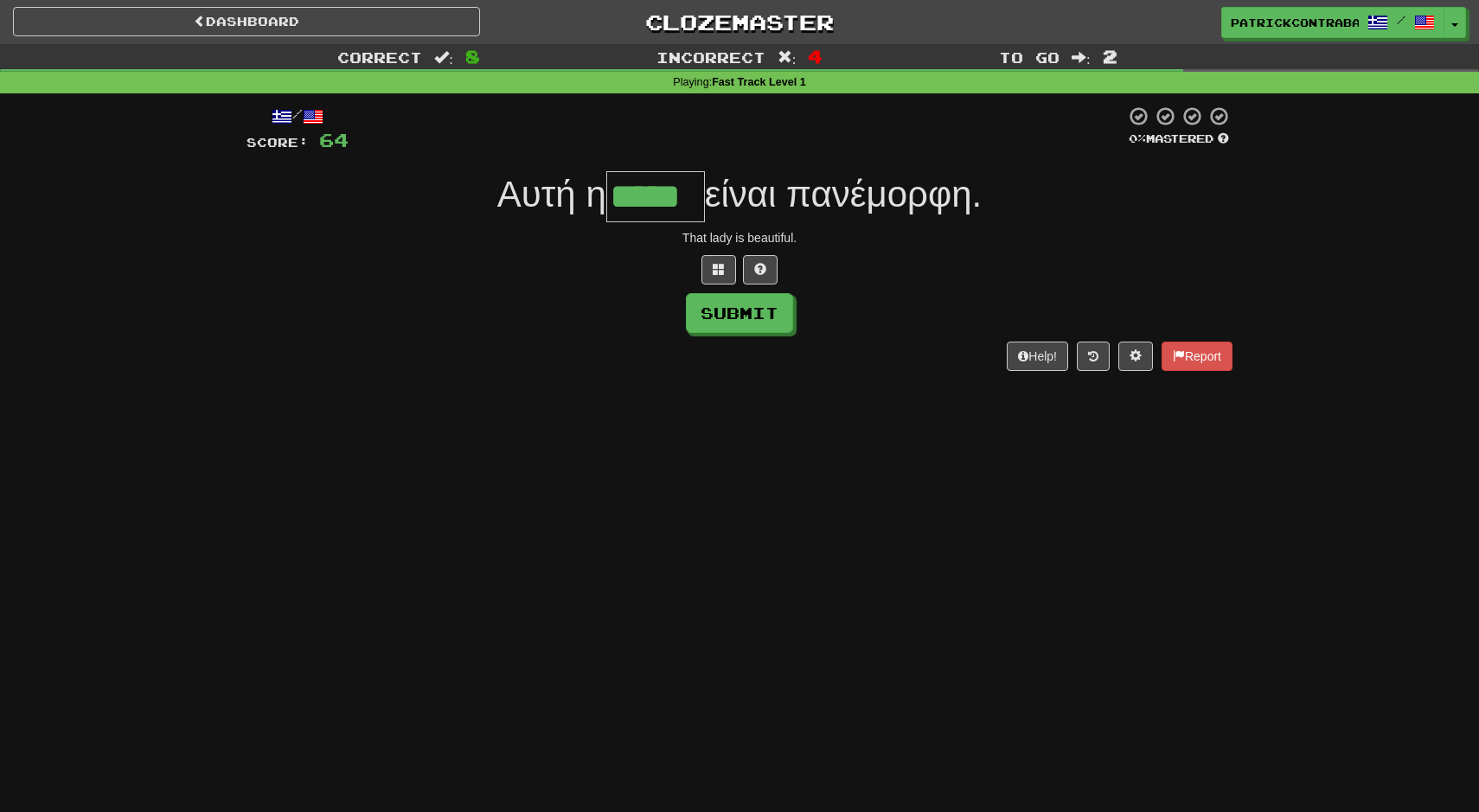 type on "*****" 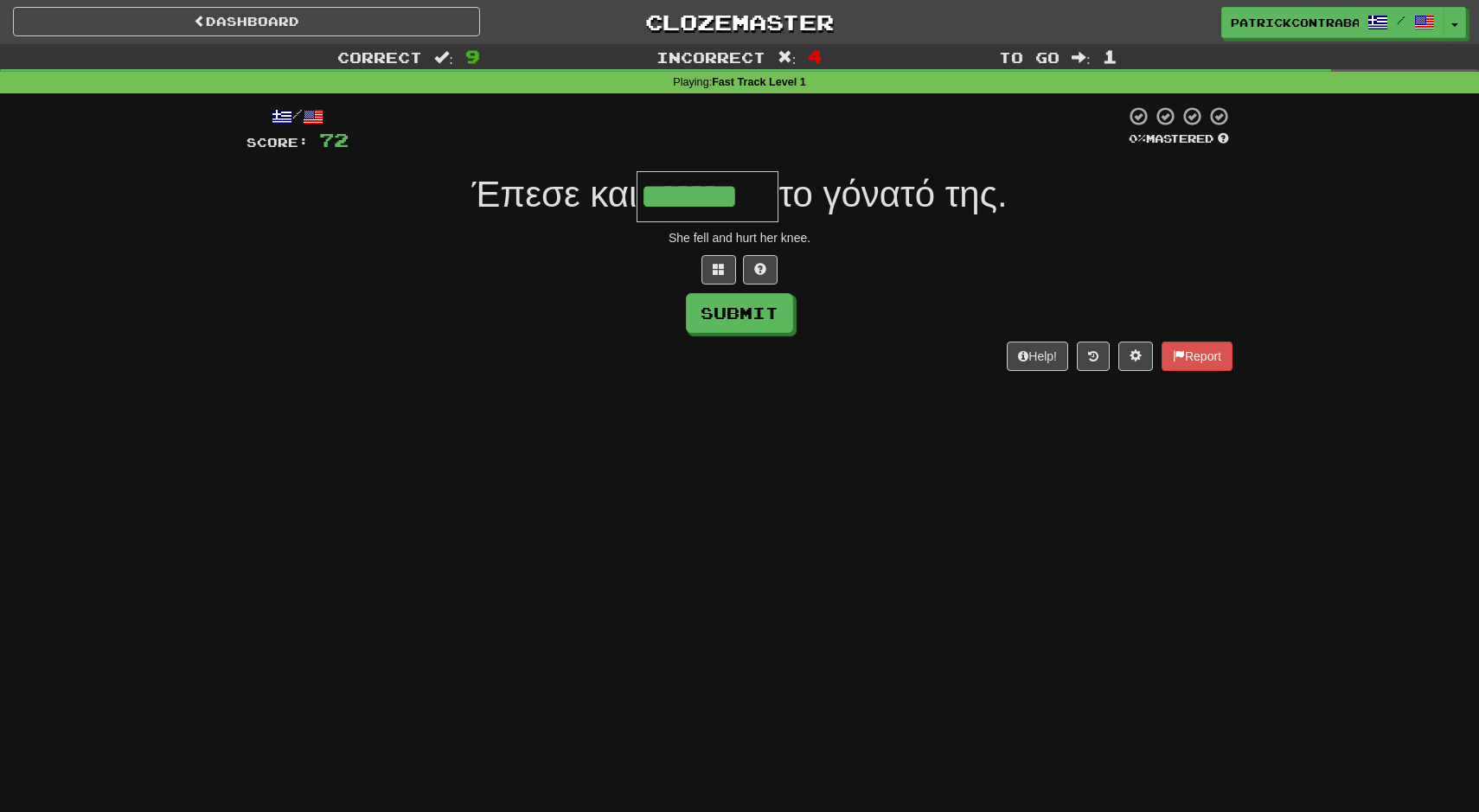 type on "*******" 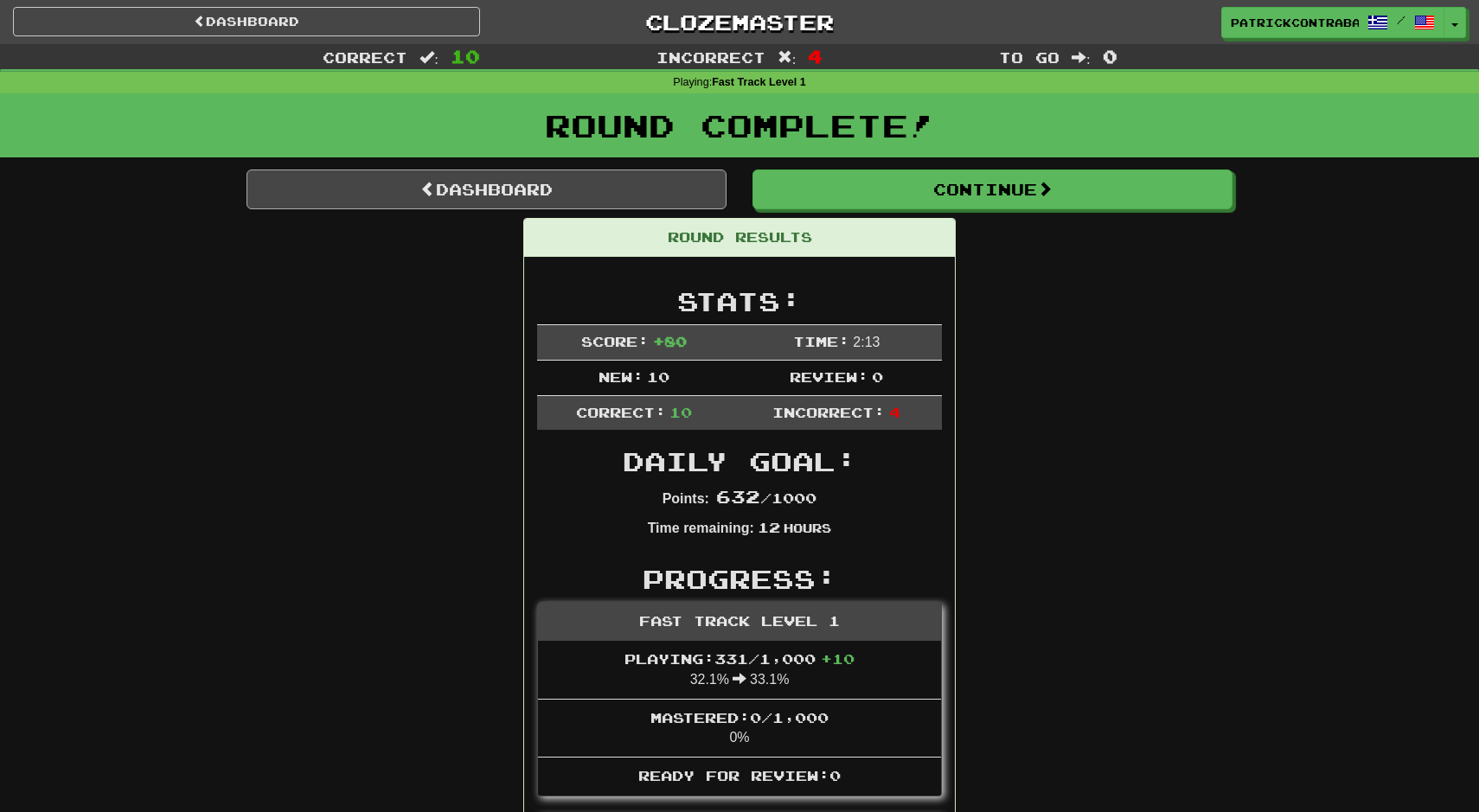 click on "Dashboard" at bounding box center (486, 189) 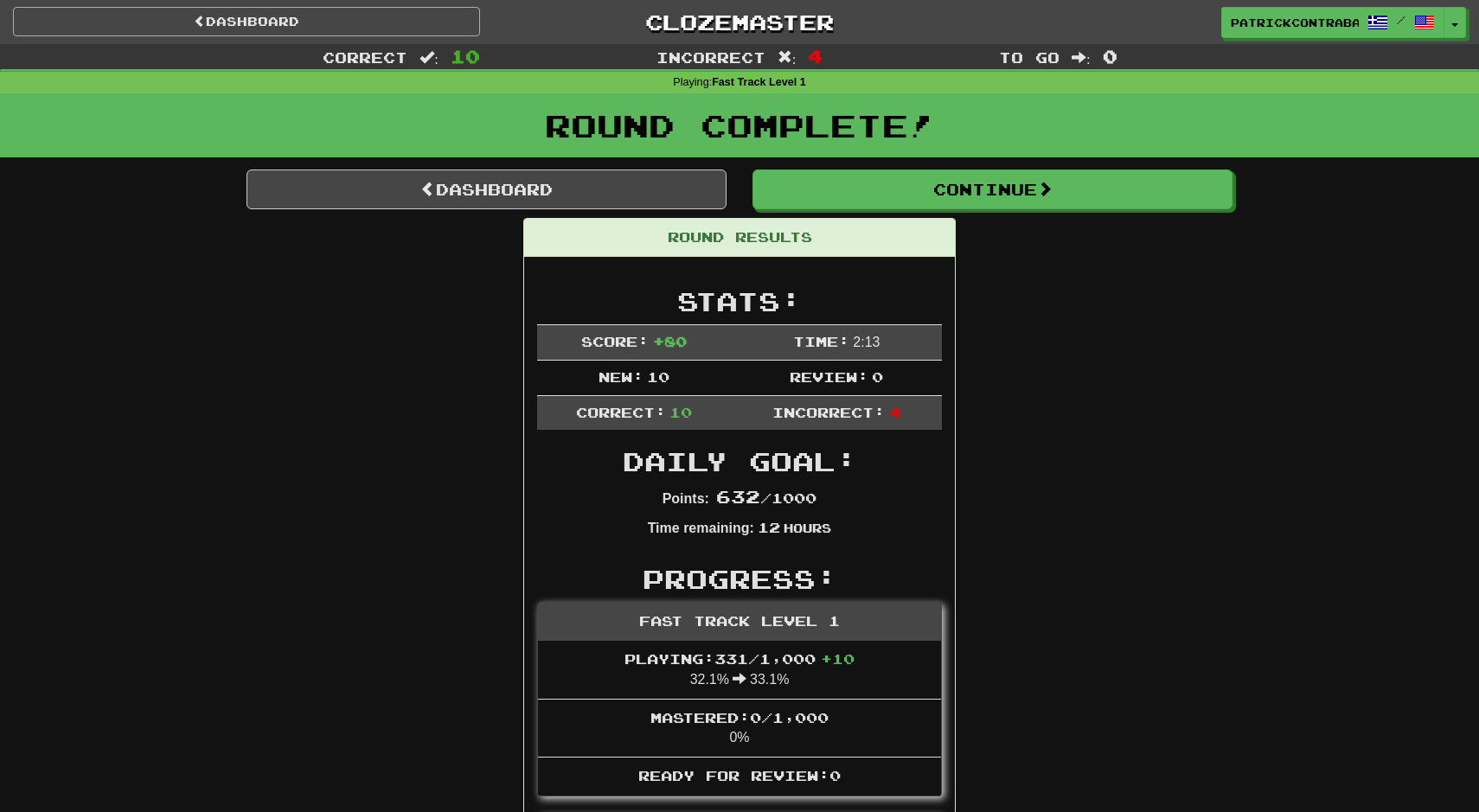 click on "Dashboard" at bounding box center (246, 22) 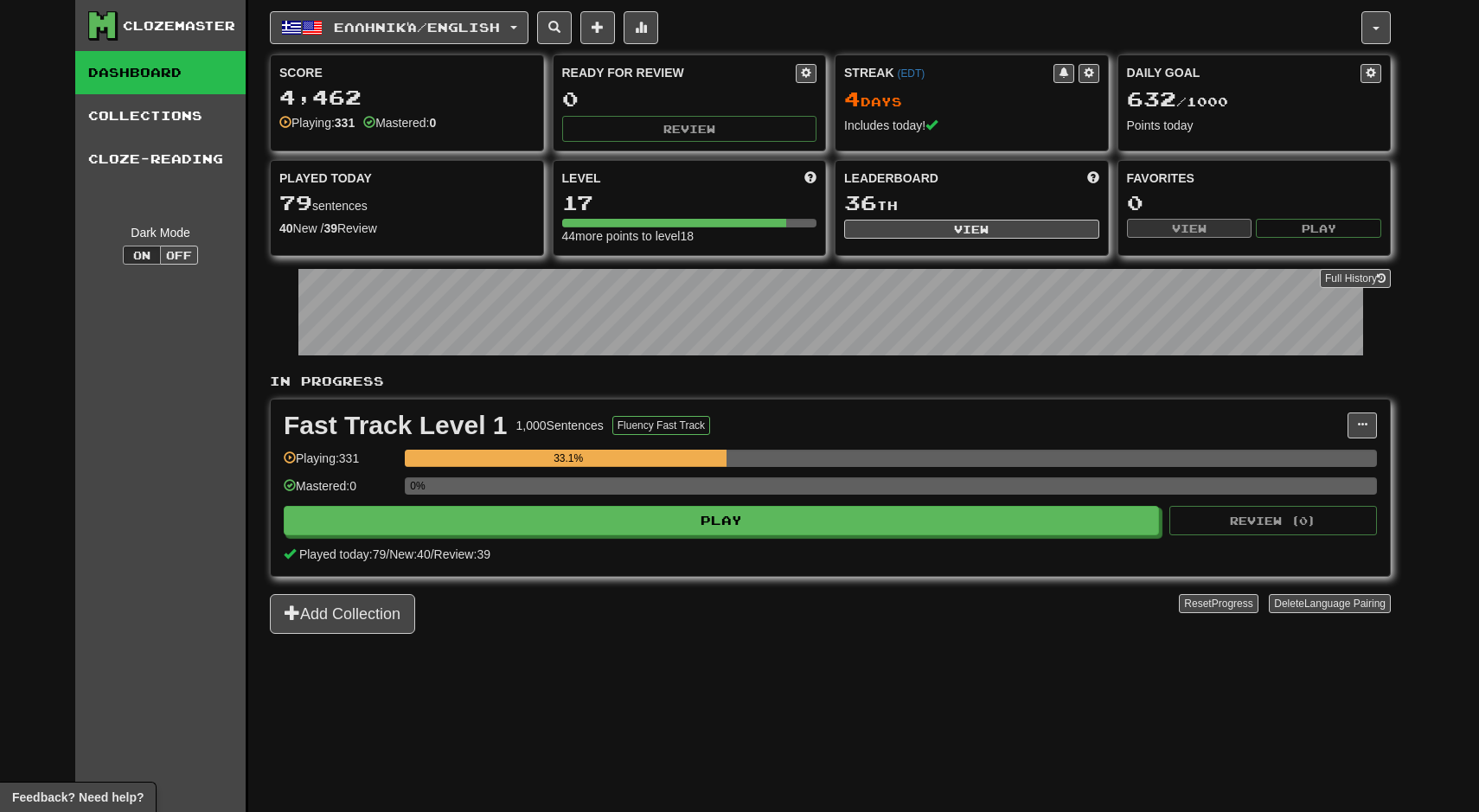 scroll, scrollTop: 0, scrollLeft: 0, axis: both 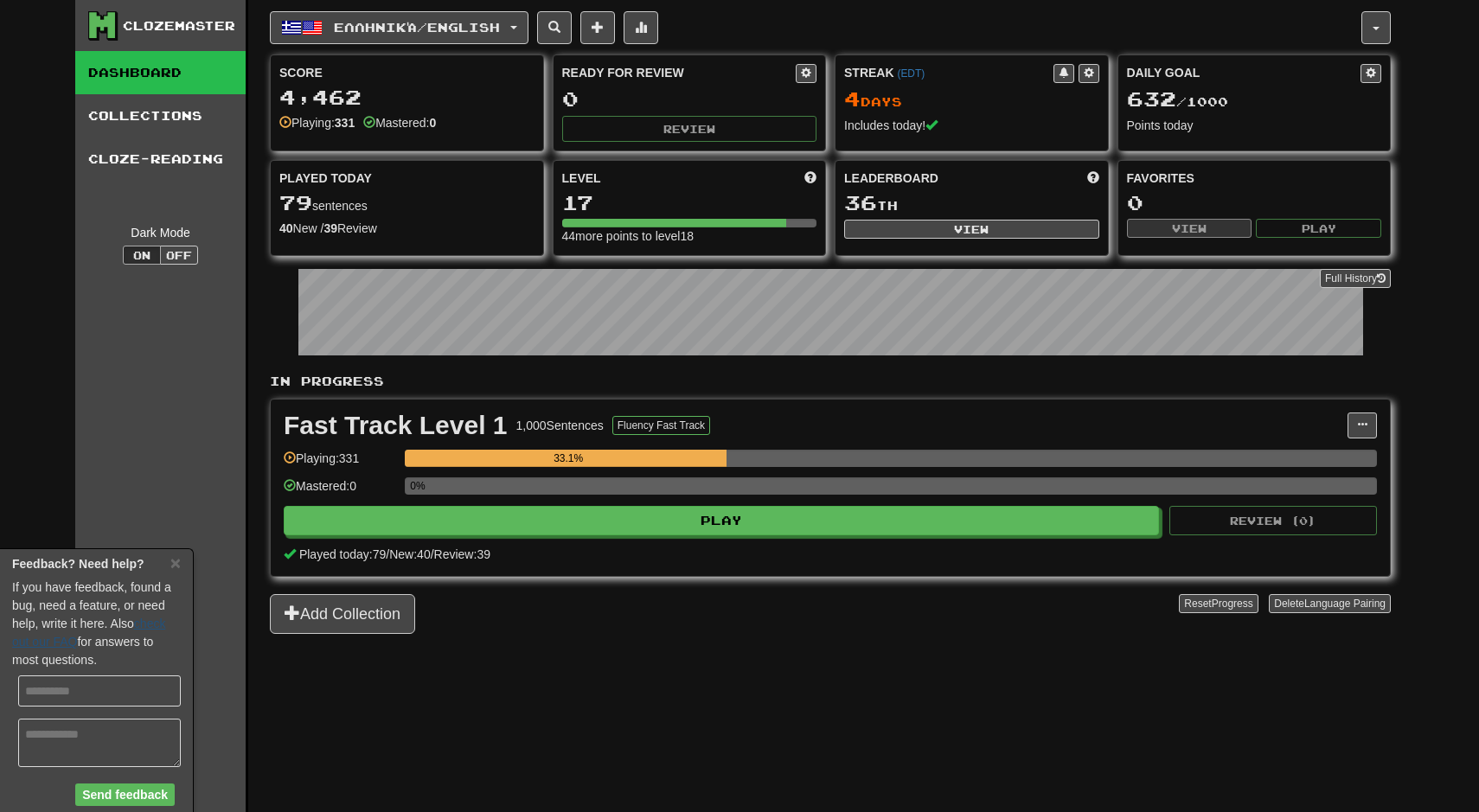 click on "check out our FAQ" at bounding box center [88, 632] 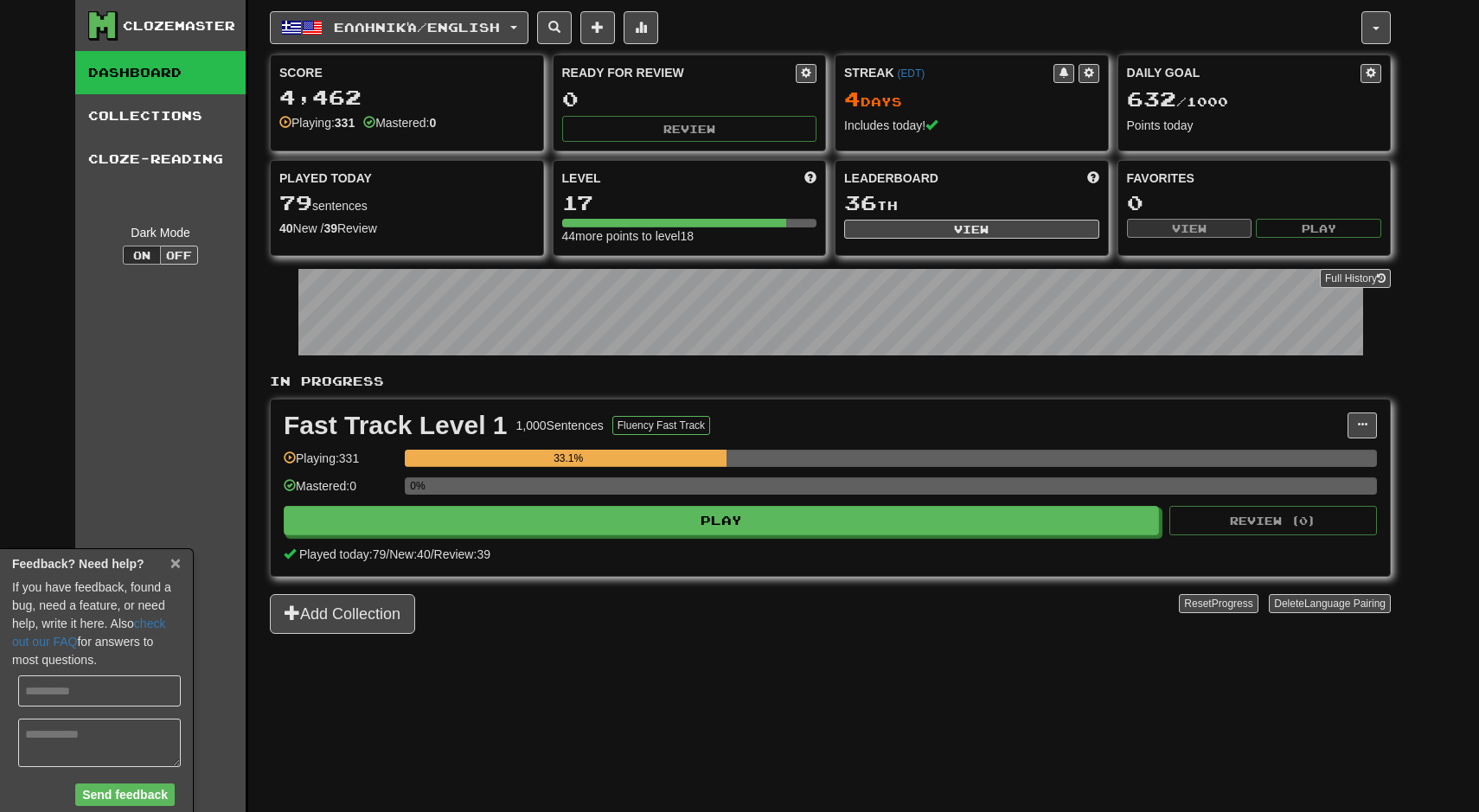 click on "×" at bounding box center [176, 562] 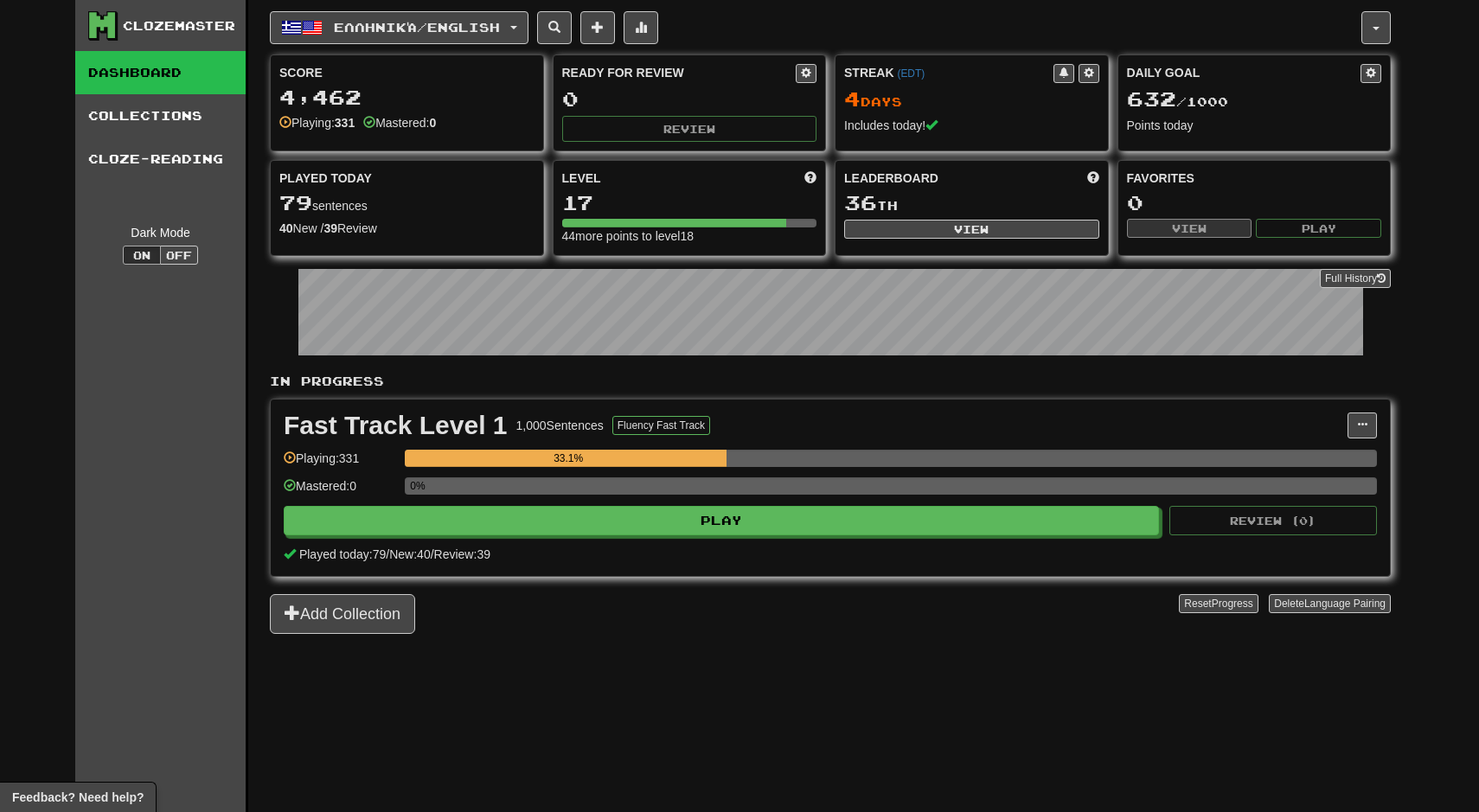scroll, scrollTop: 0, scrollLeft: 0, axis: both 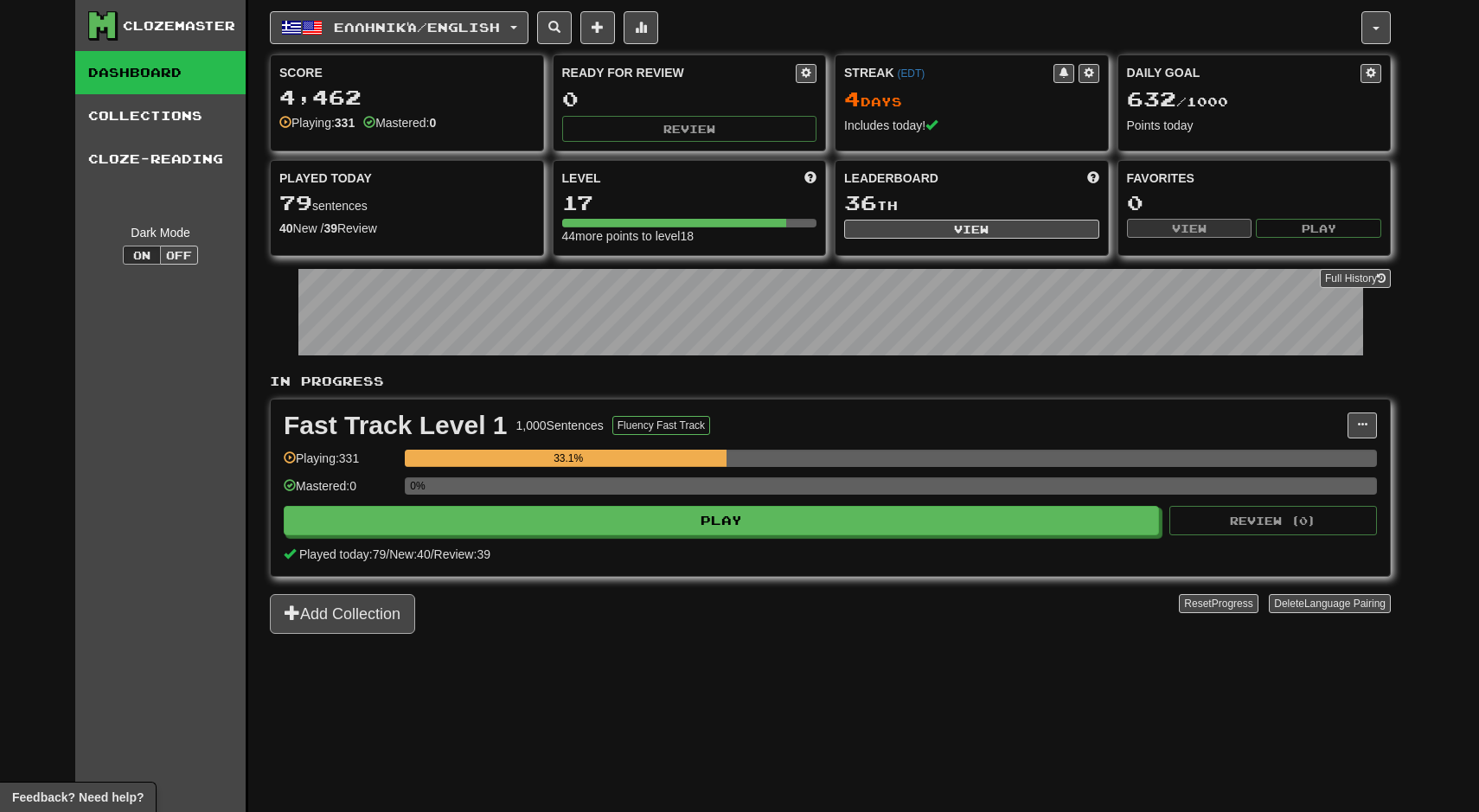 click at bounding box center (292, 612) 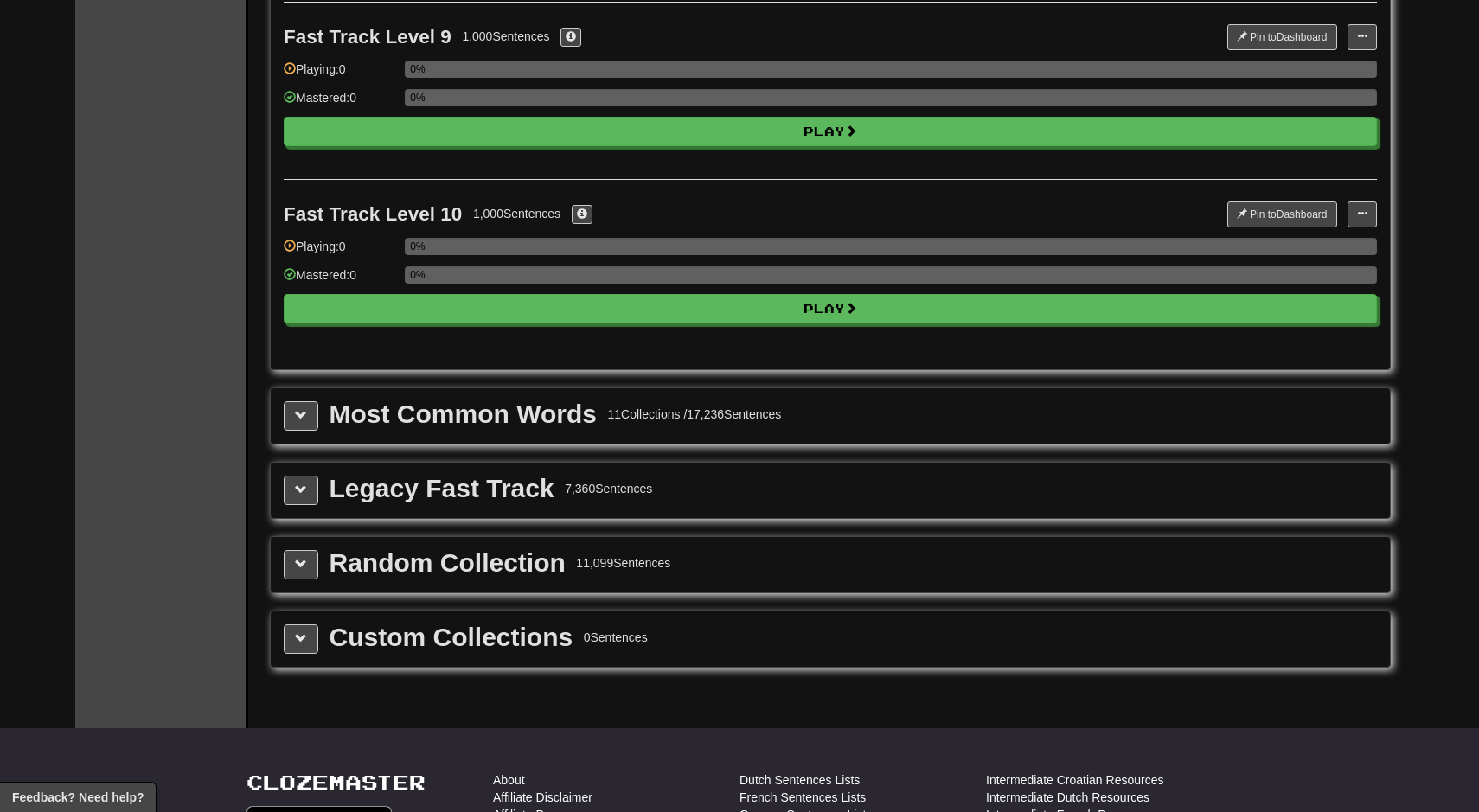 scroll, scrollTop: 1576, scrollLeft: 0, axis: vertical 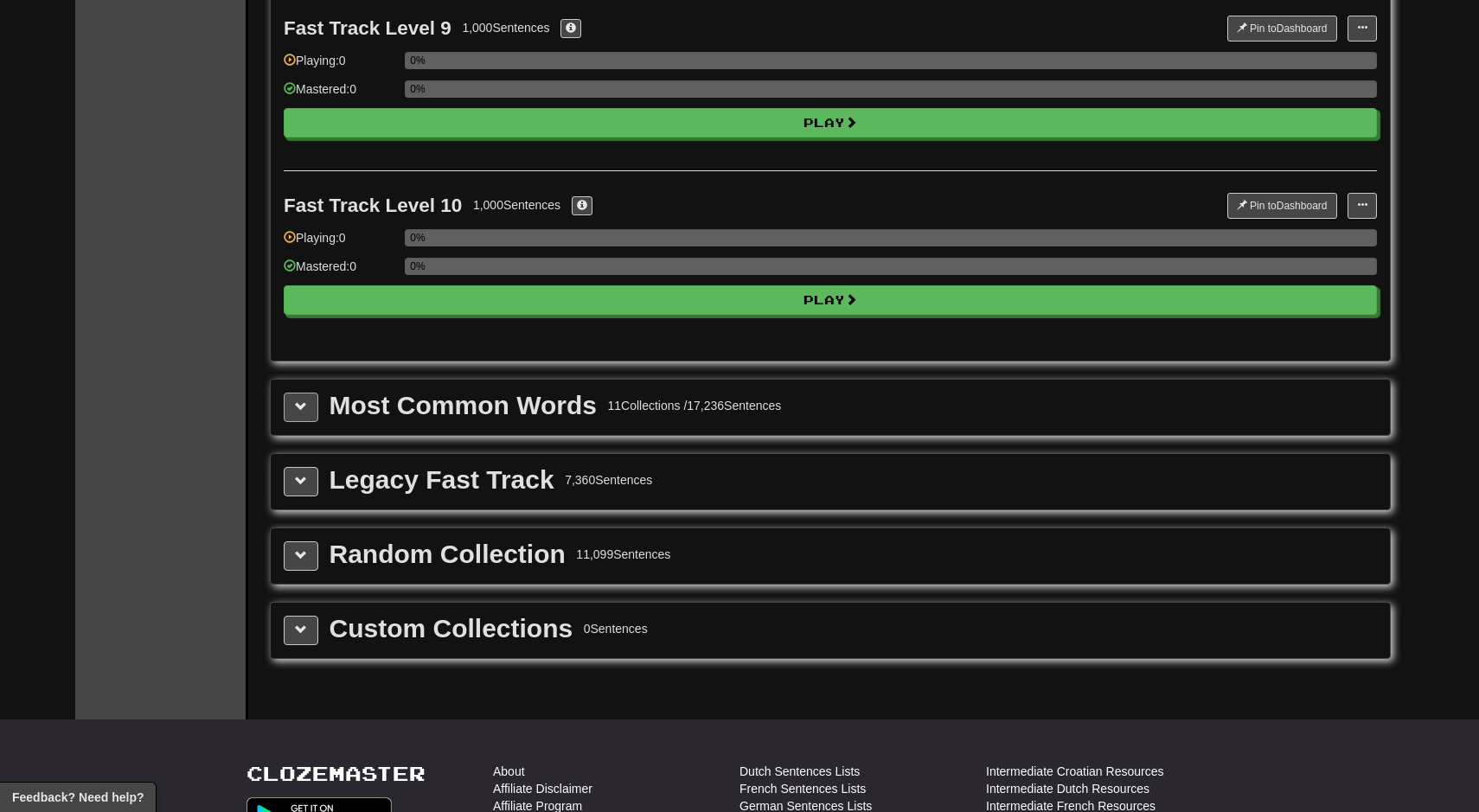 click at bounding box center (301, 406) 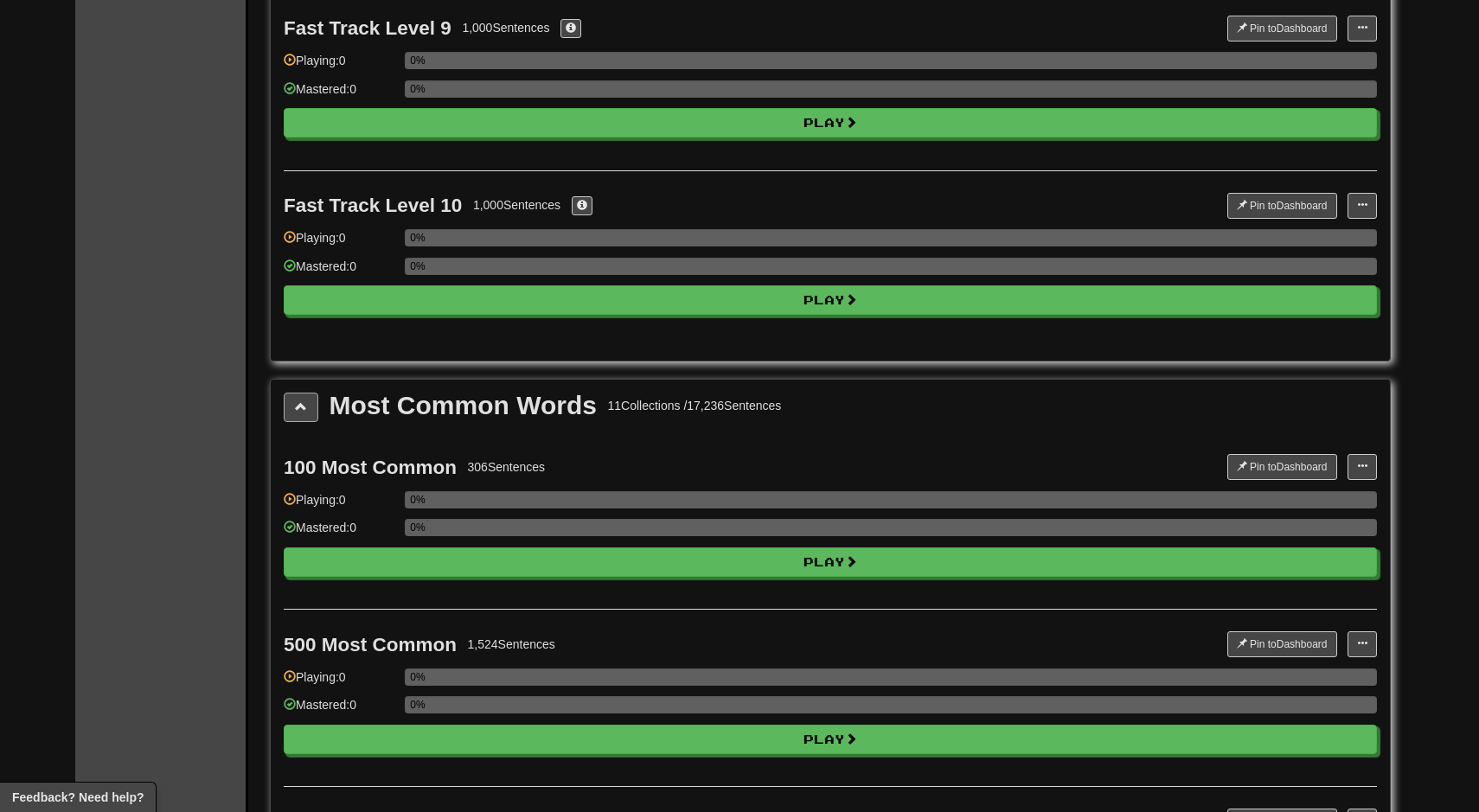 click at bounding box center [301, 406] 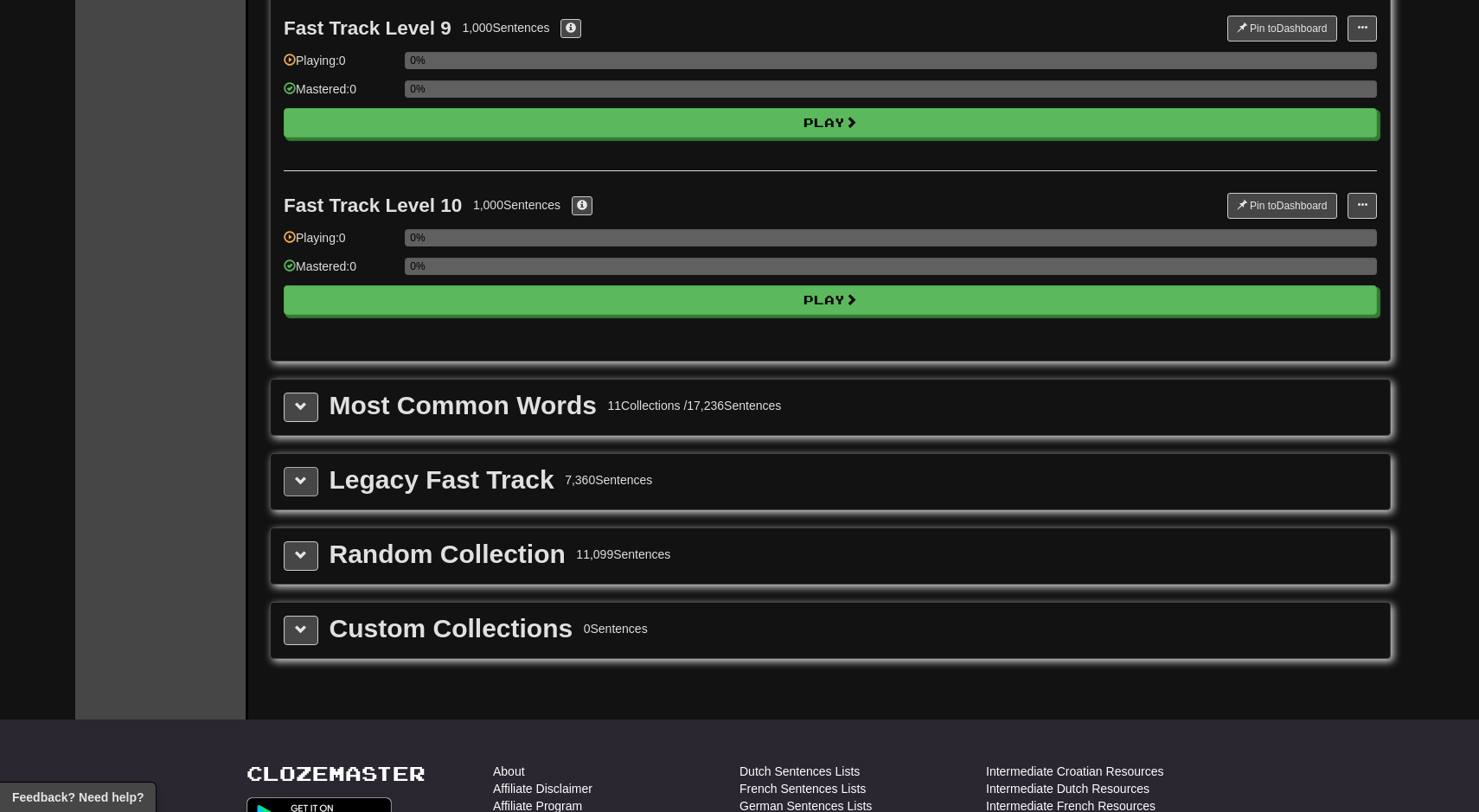 click at bounding box center (301, 481) 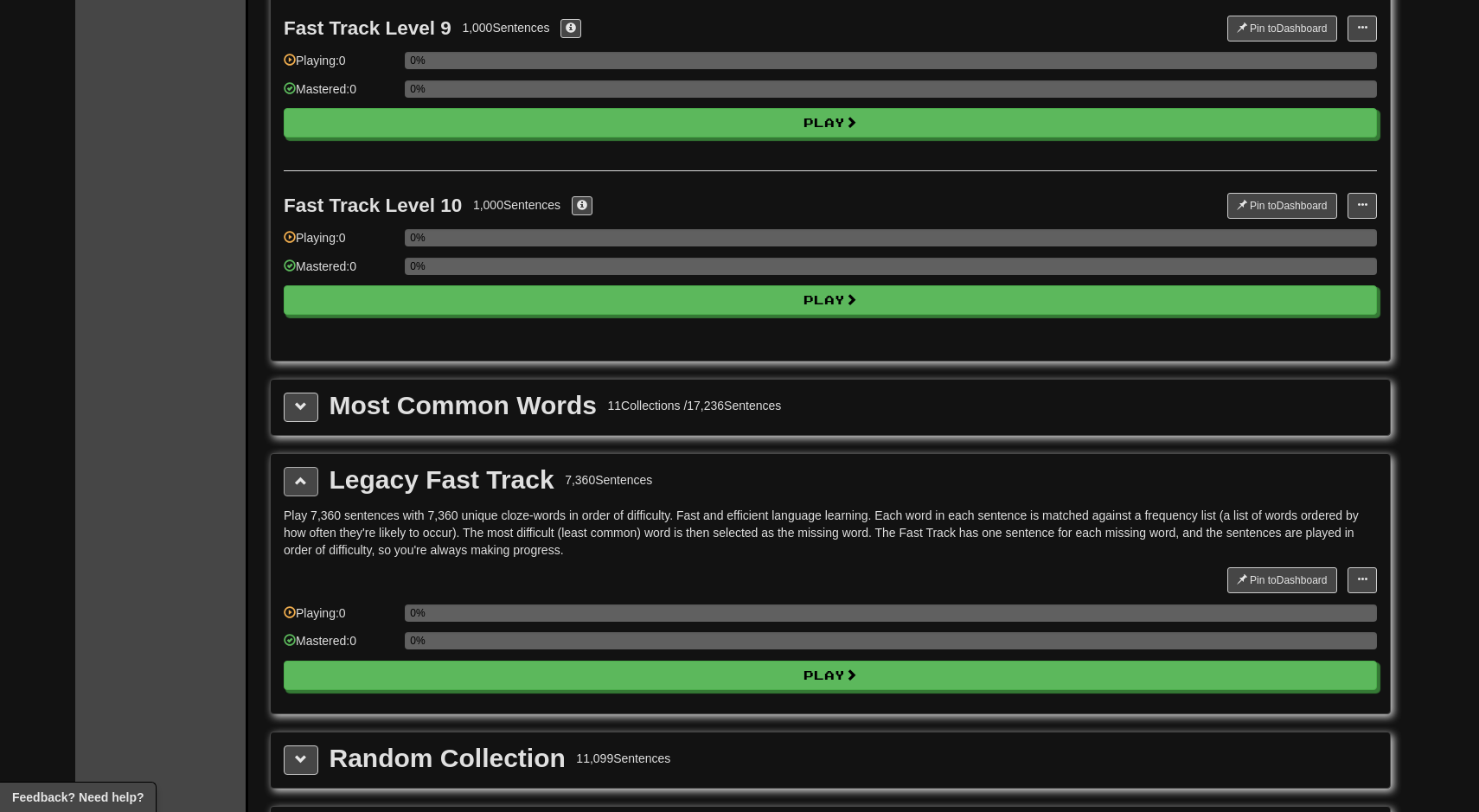 click at bounding box center (301, 481) 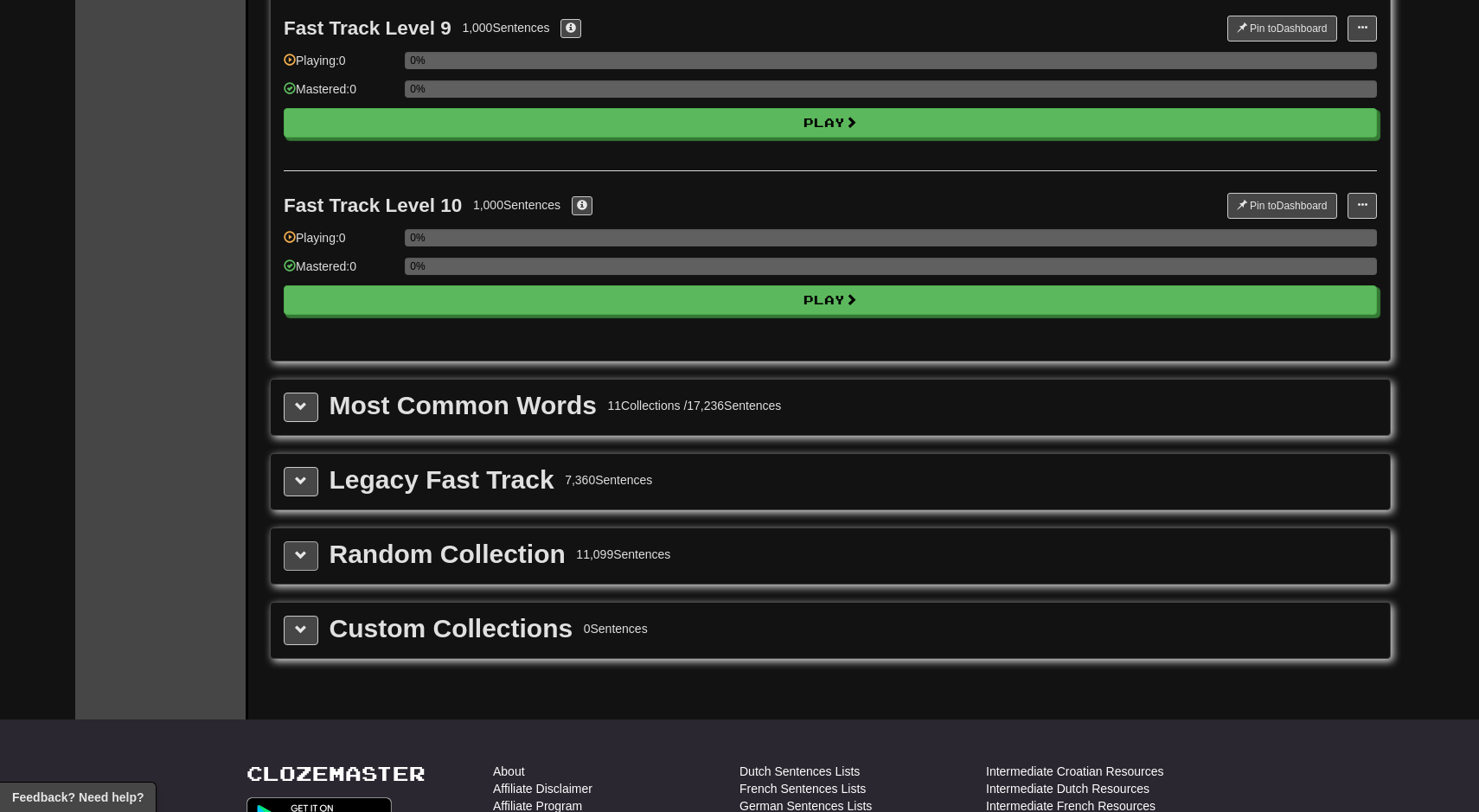 click at bounding box center [301, 556] 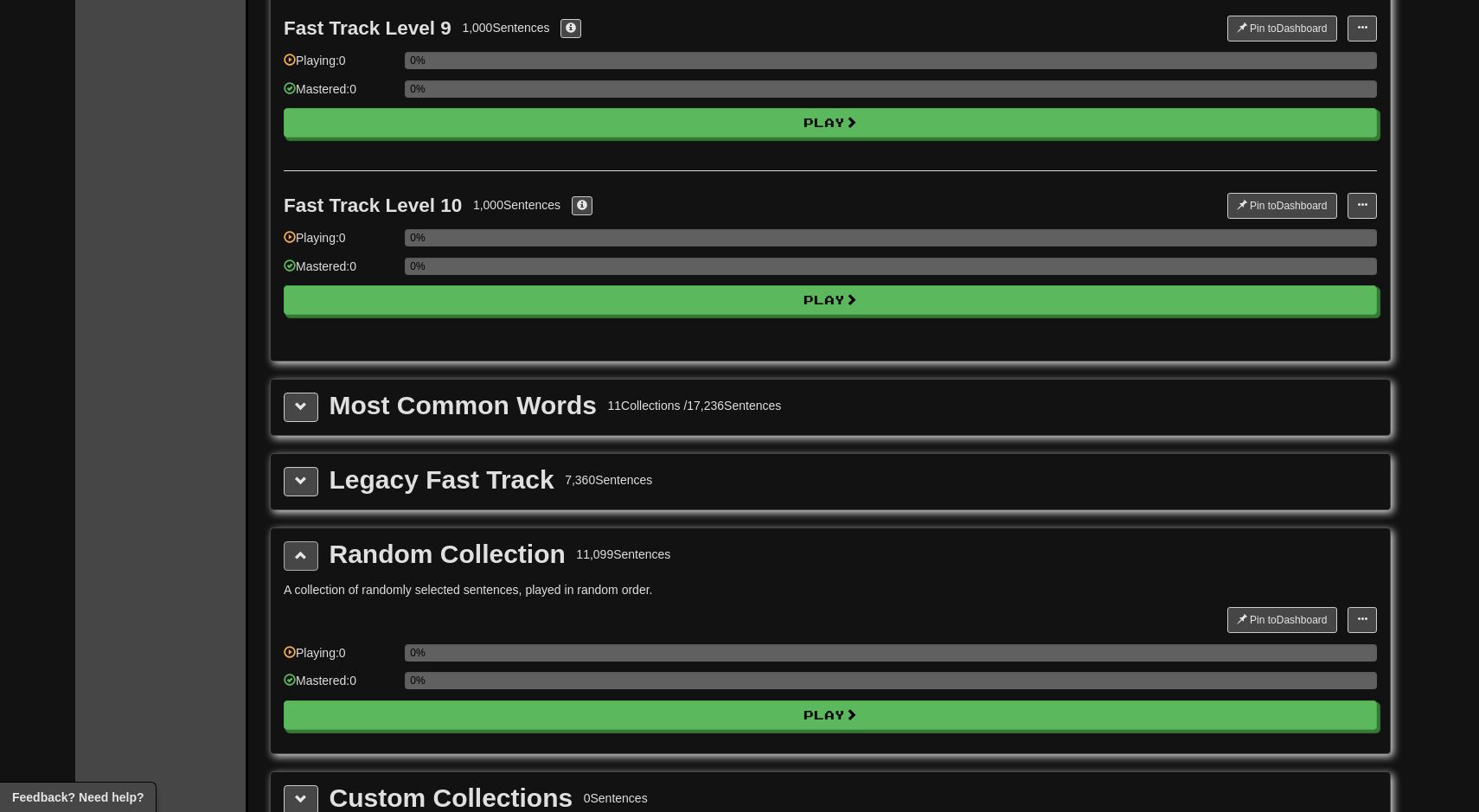 click at bounding box center [301, 556] 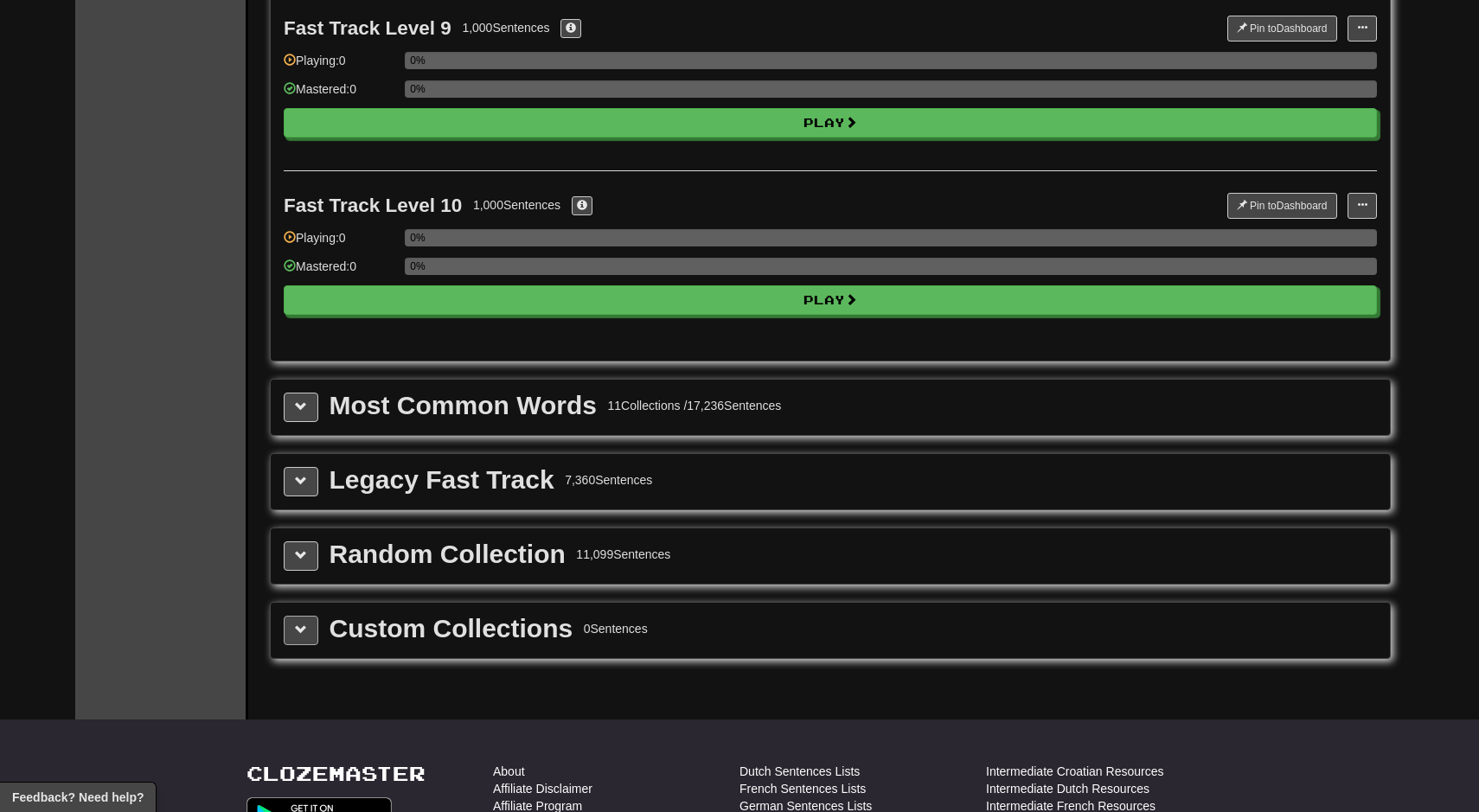 click at bounding box center [301, 630] 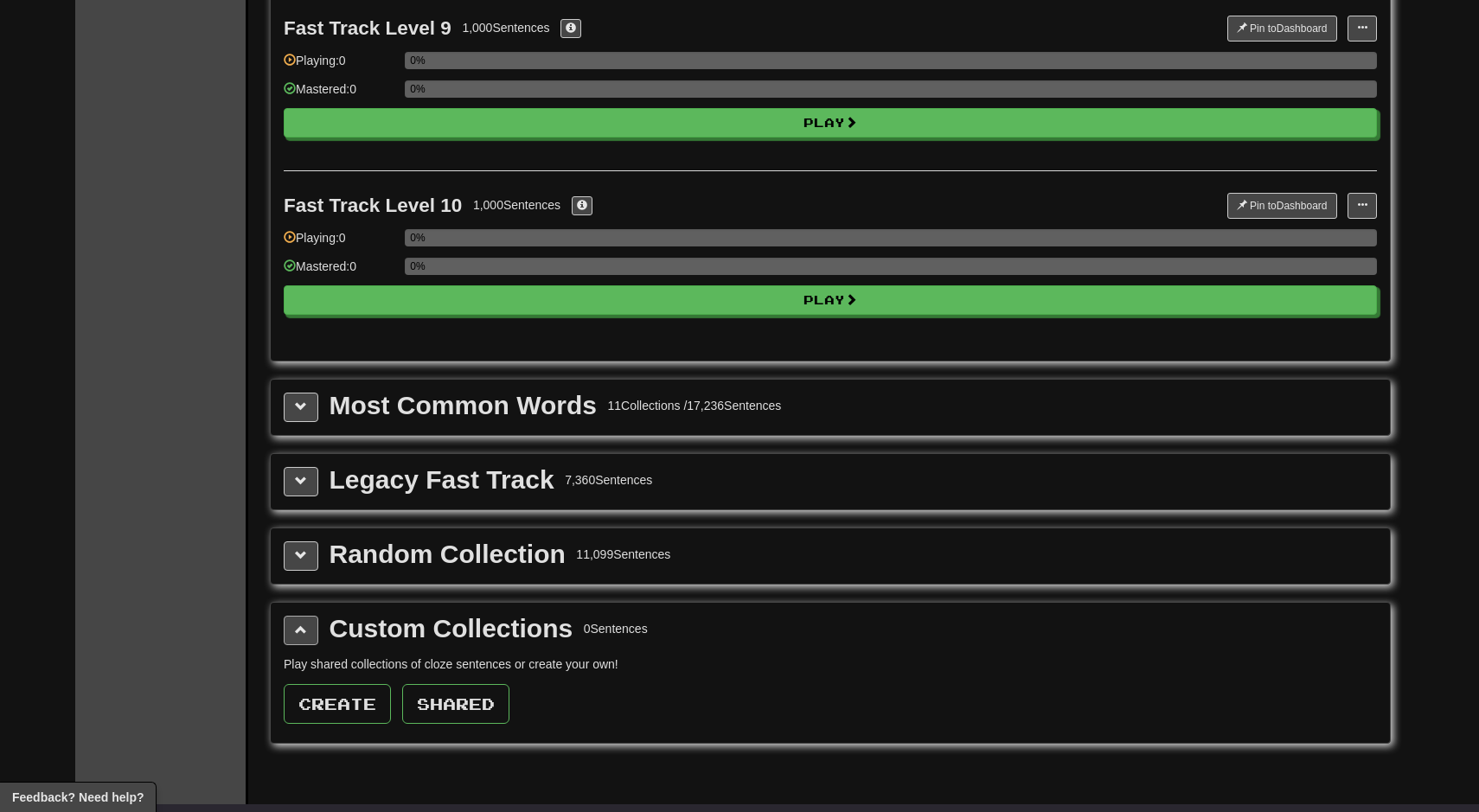 click at bounding box center [301, 630] 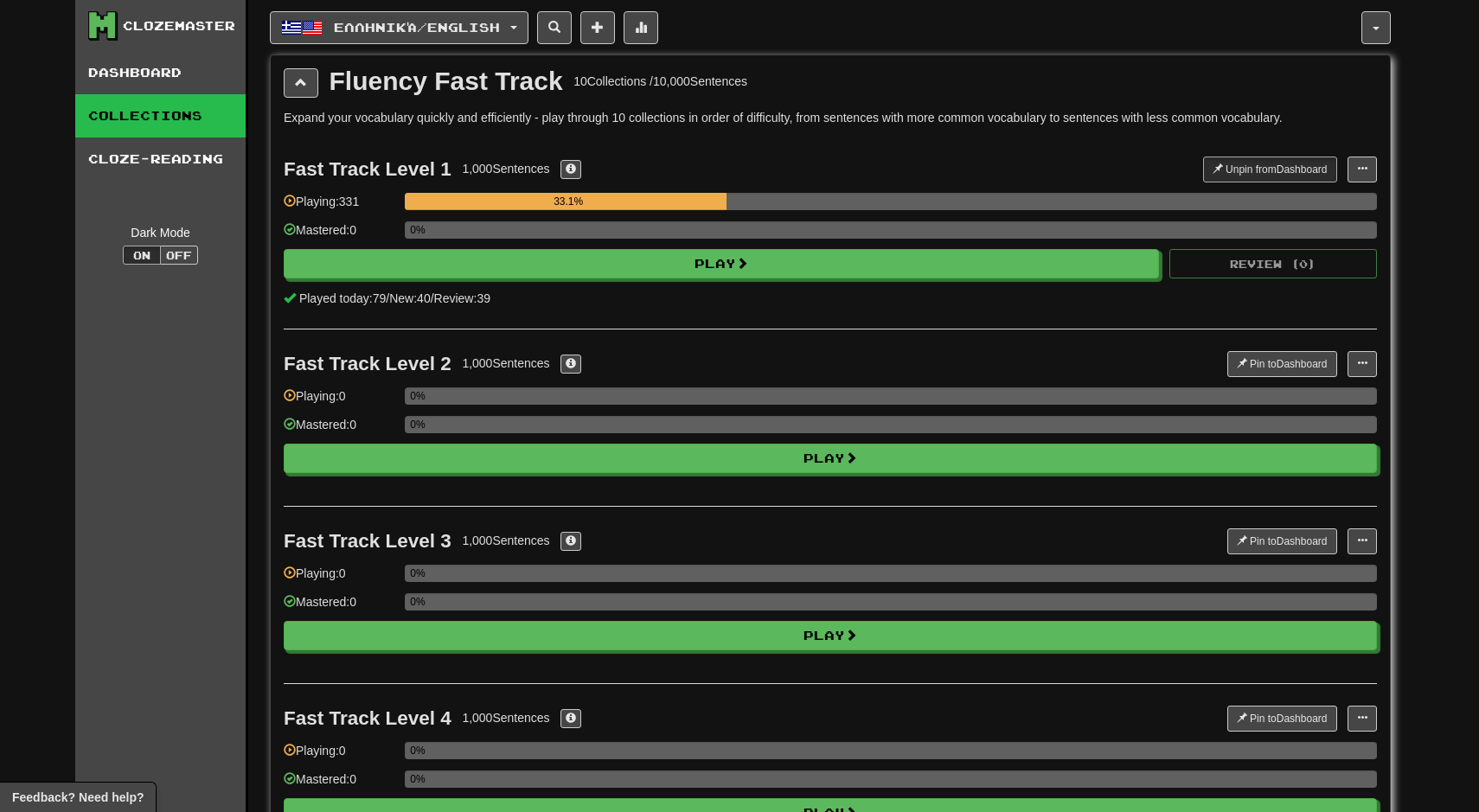 scroll, scrollTop: 0, scrollLeft: 0, axis: both 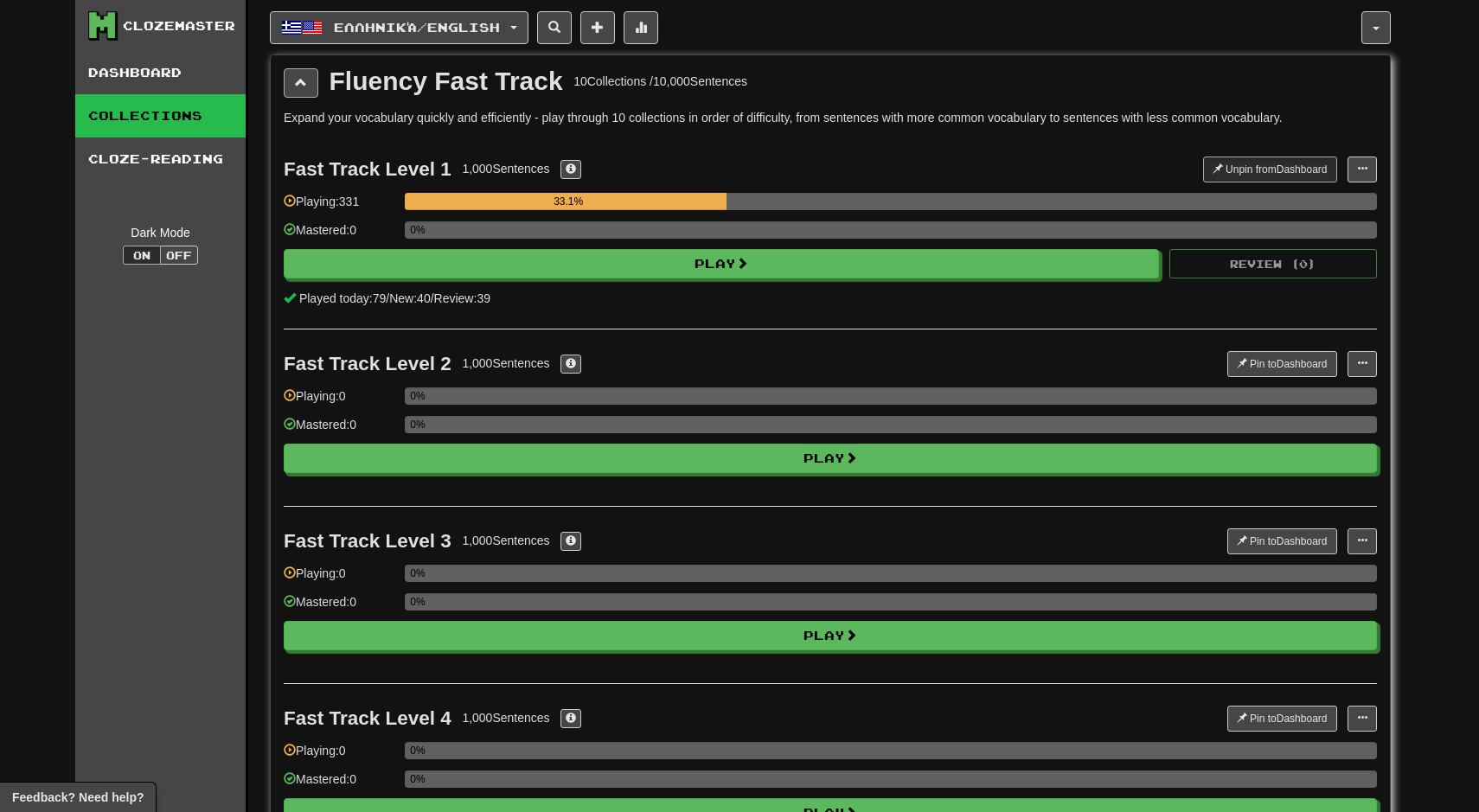 click at bounding box center [301, 83] 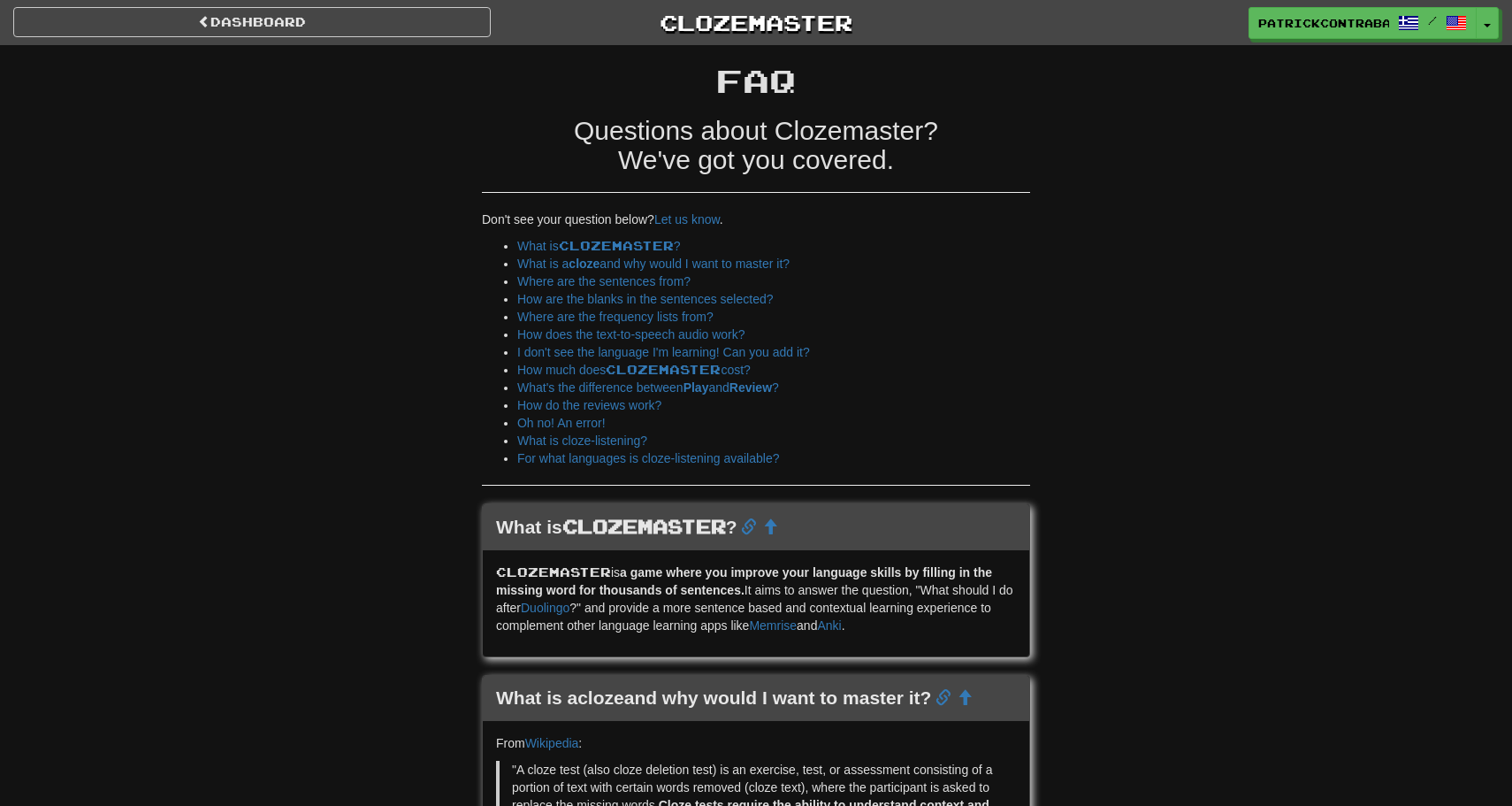 scroll, scrollTop: 0, scrollLeft: 0, axis: both 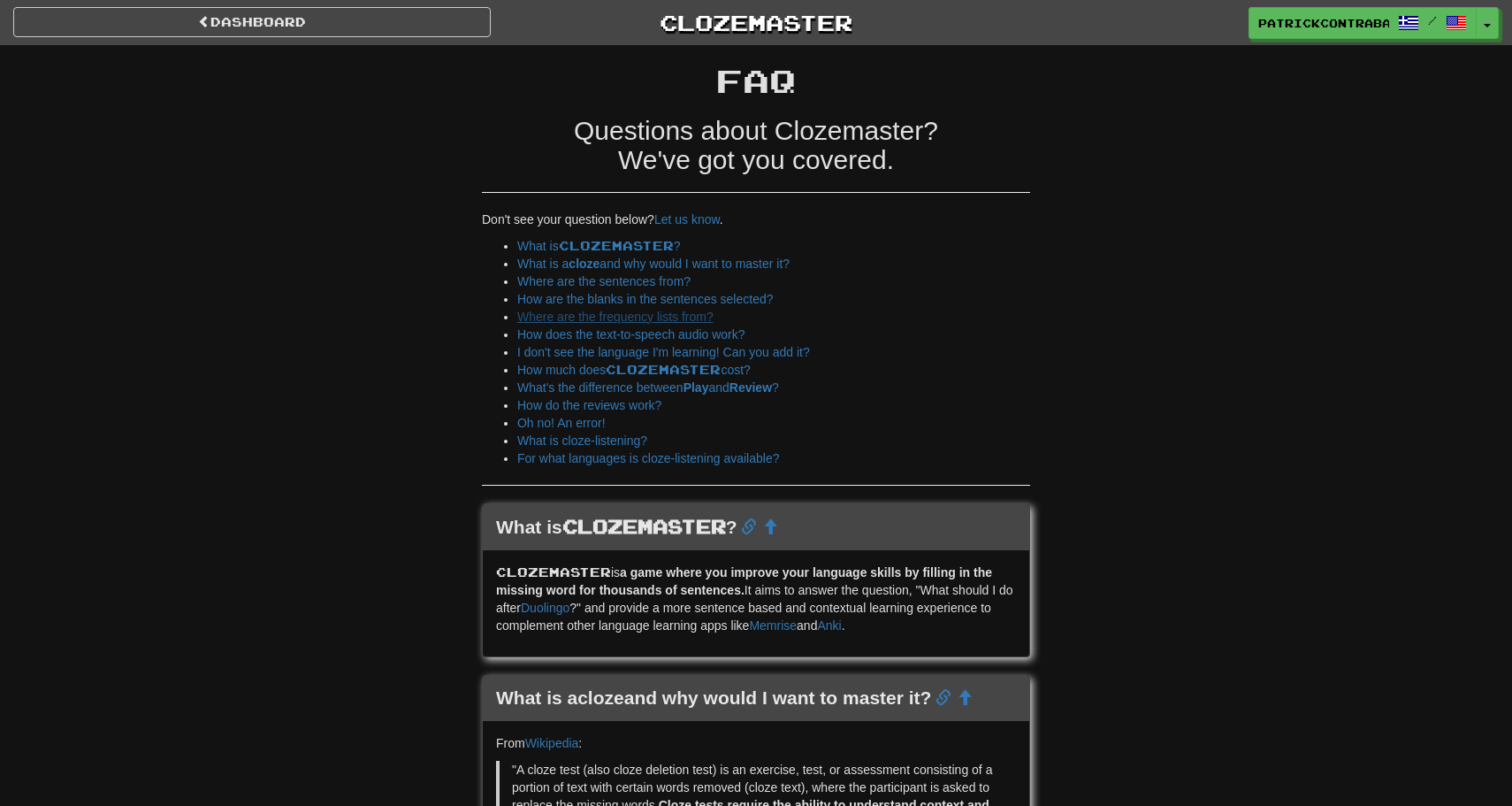 click on "Where are the frequency lists from?" at bounding box center [615, 317] 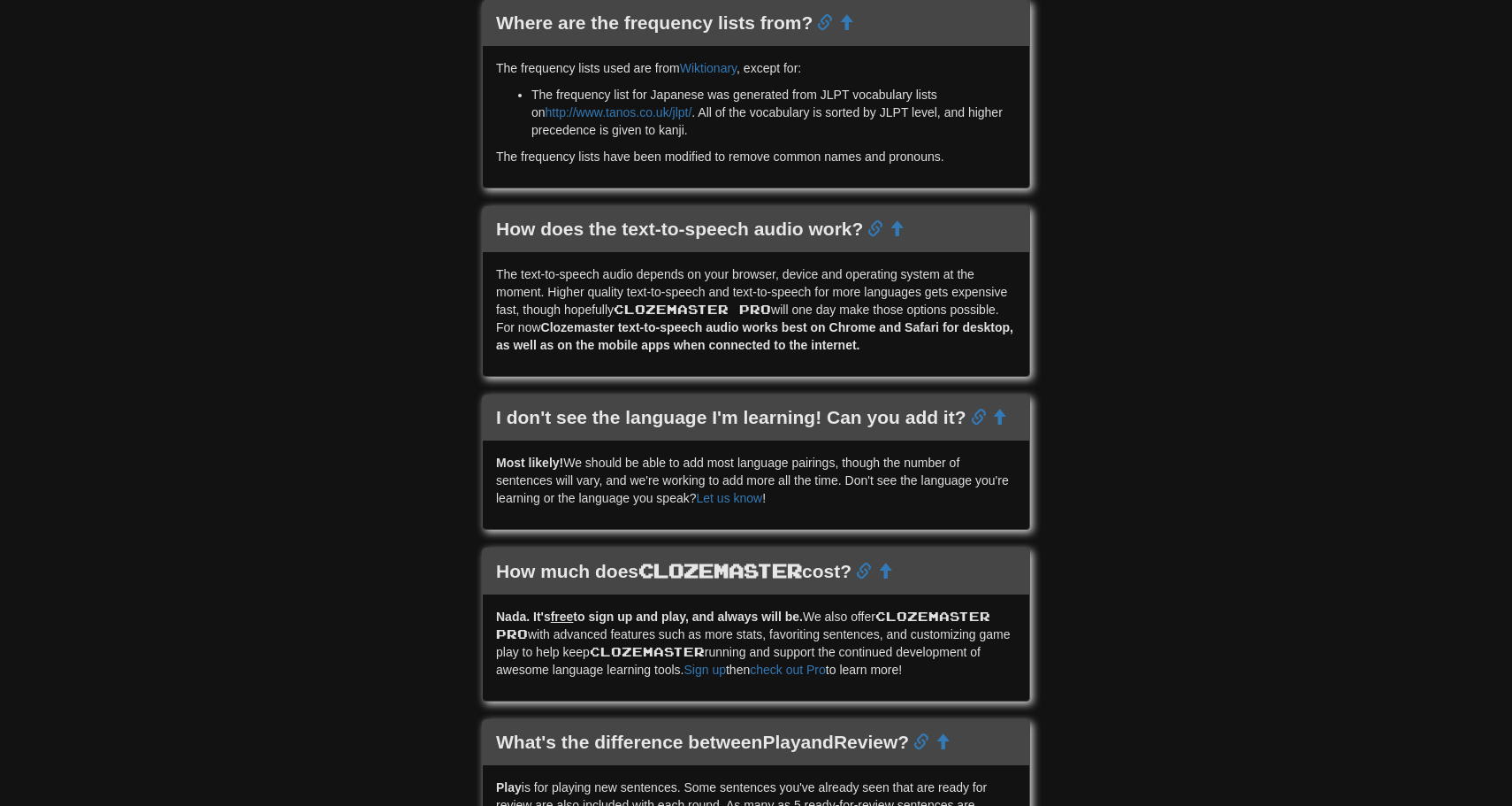 scroll, scrollTop: 0, scrollLeft: 0, axis: both 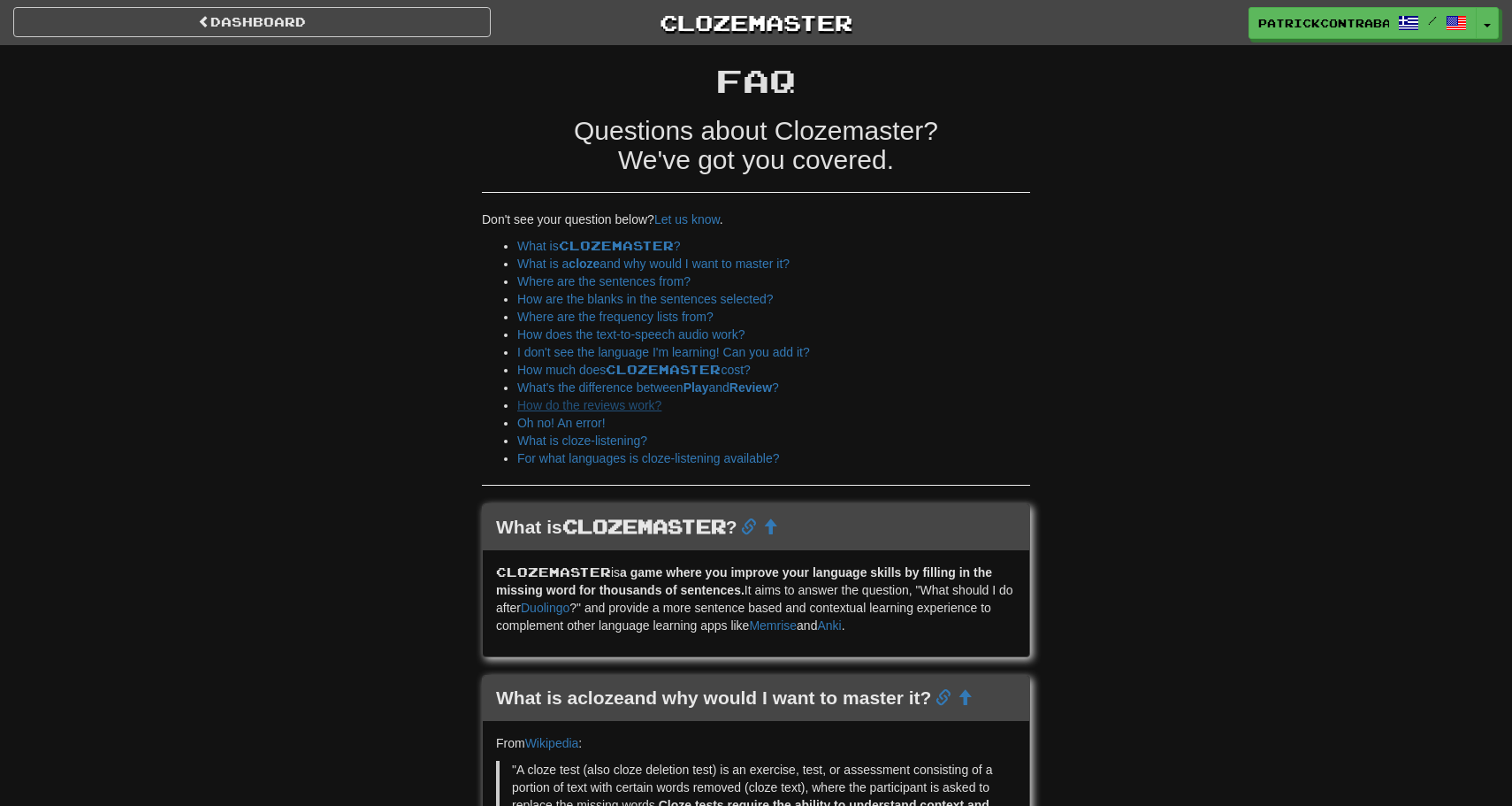click on "How do the reviews work?" at bounding box center (589, 405) 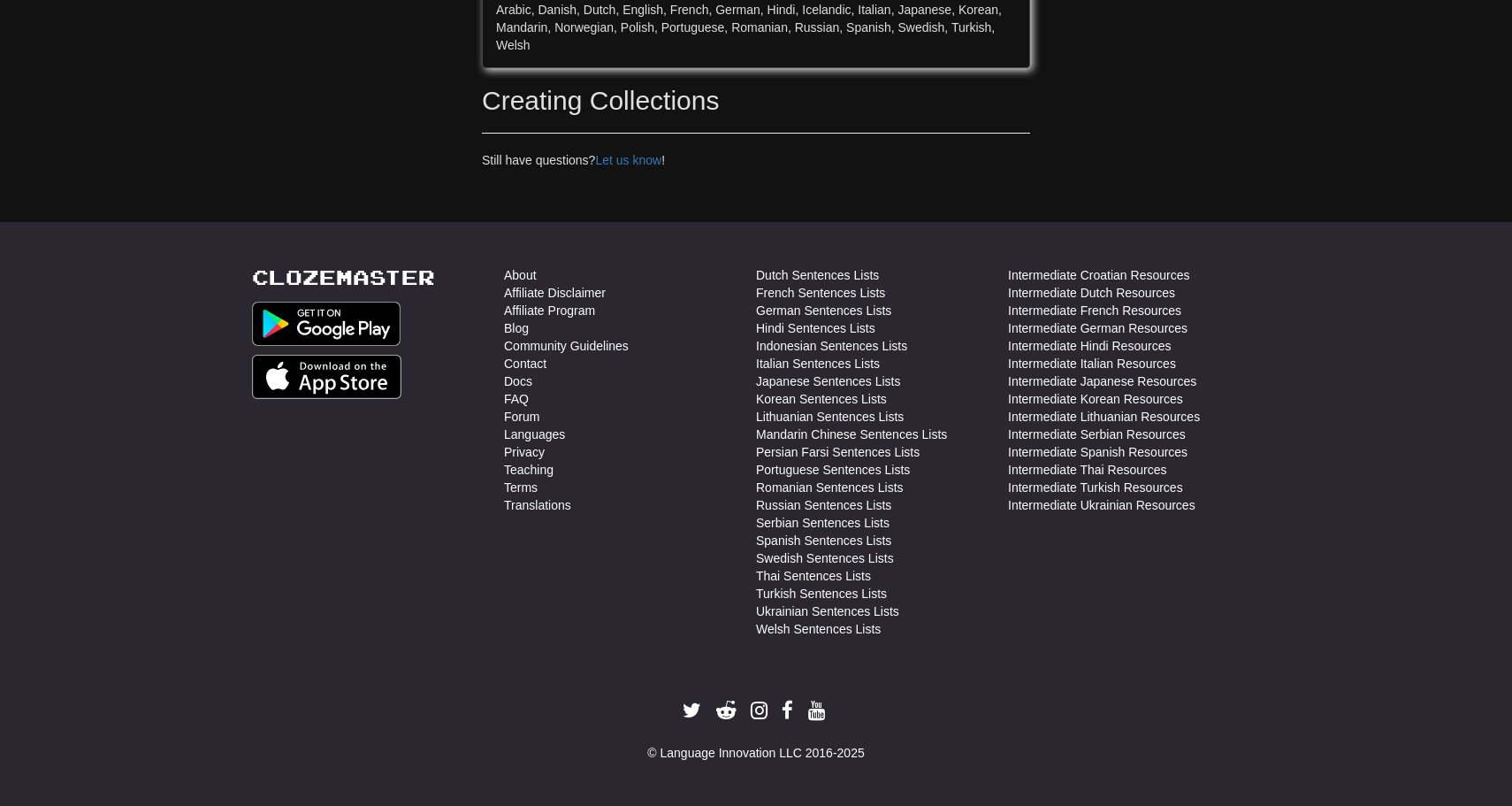 scroll, scrollTop: 2845, scrollLeft: 0, axis: vertical 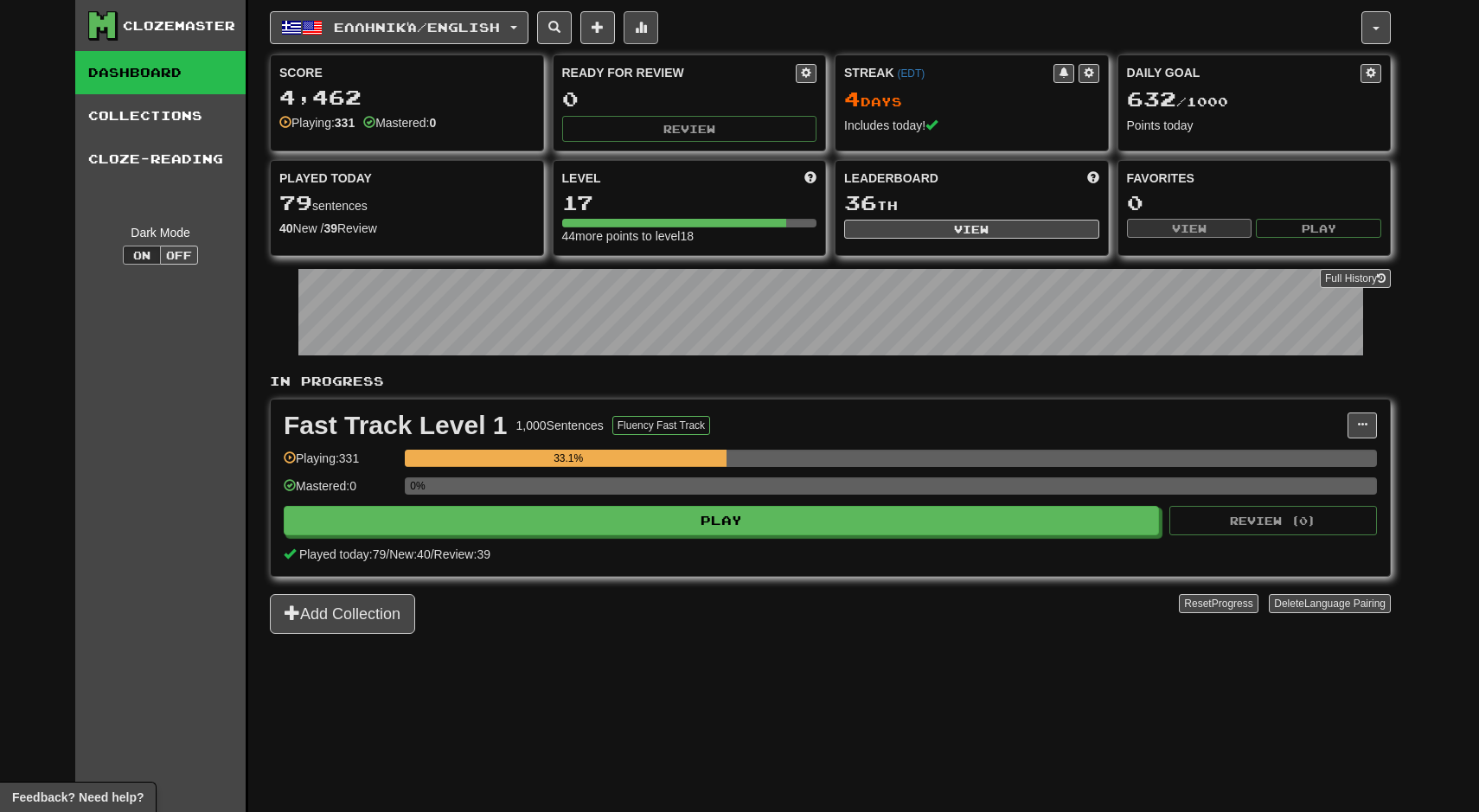 click at bounding box center [641, 27] 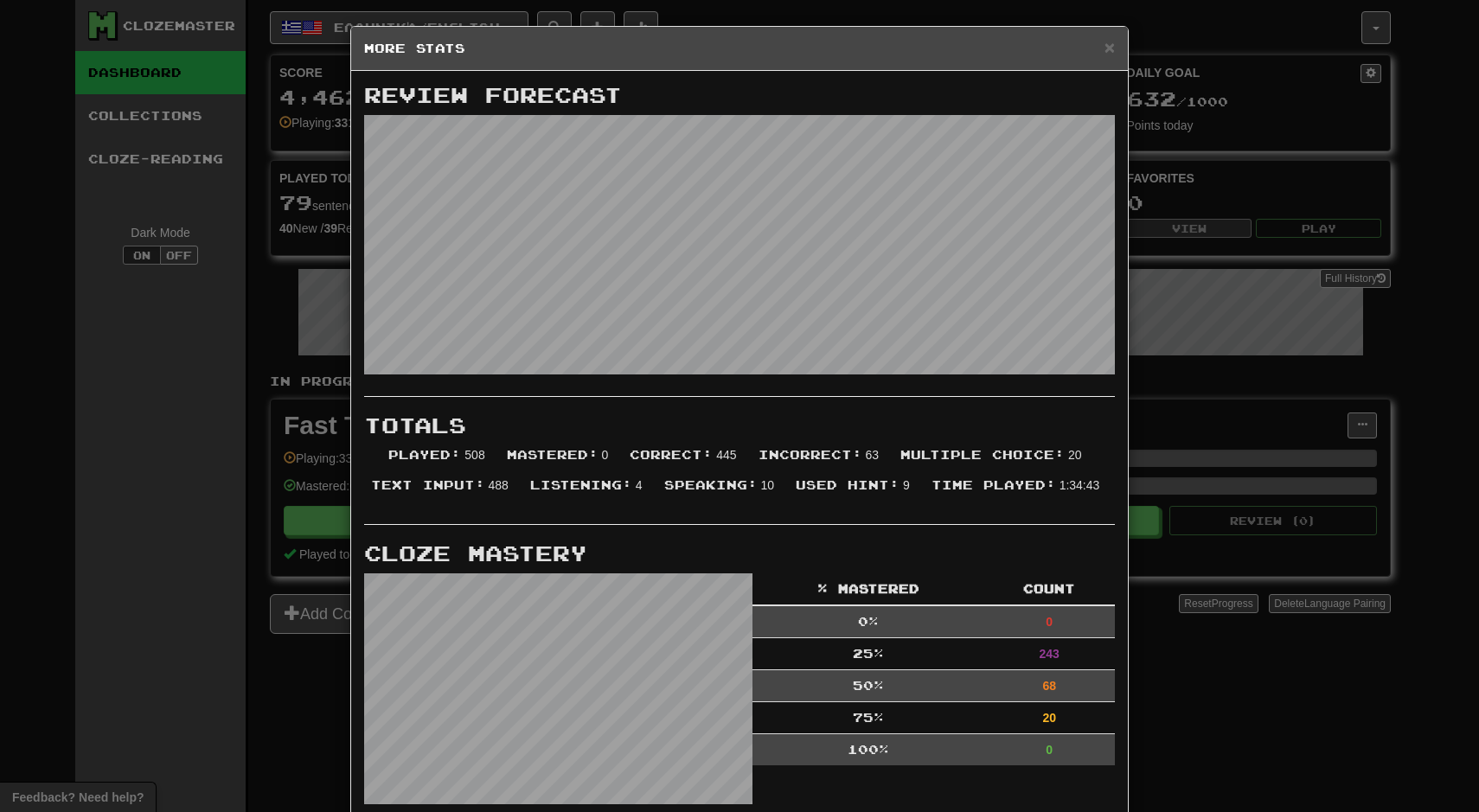 scroll, scrollTop: 0, scrollLeft: 0, axis: both 